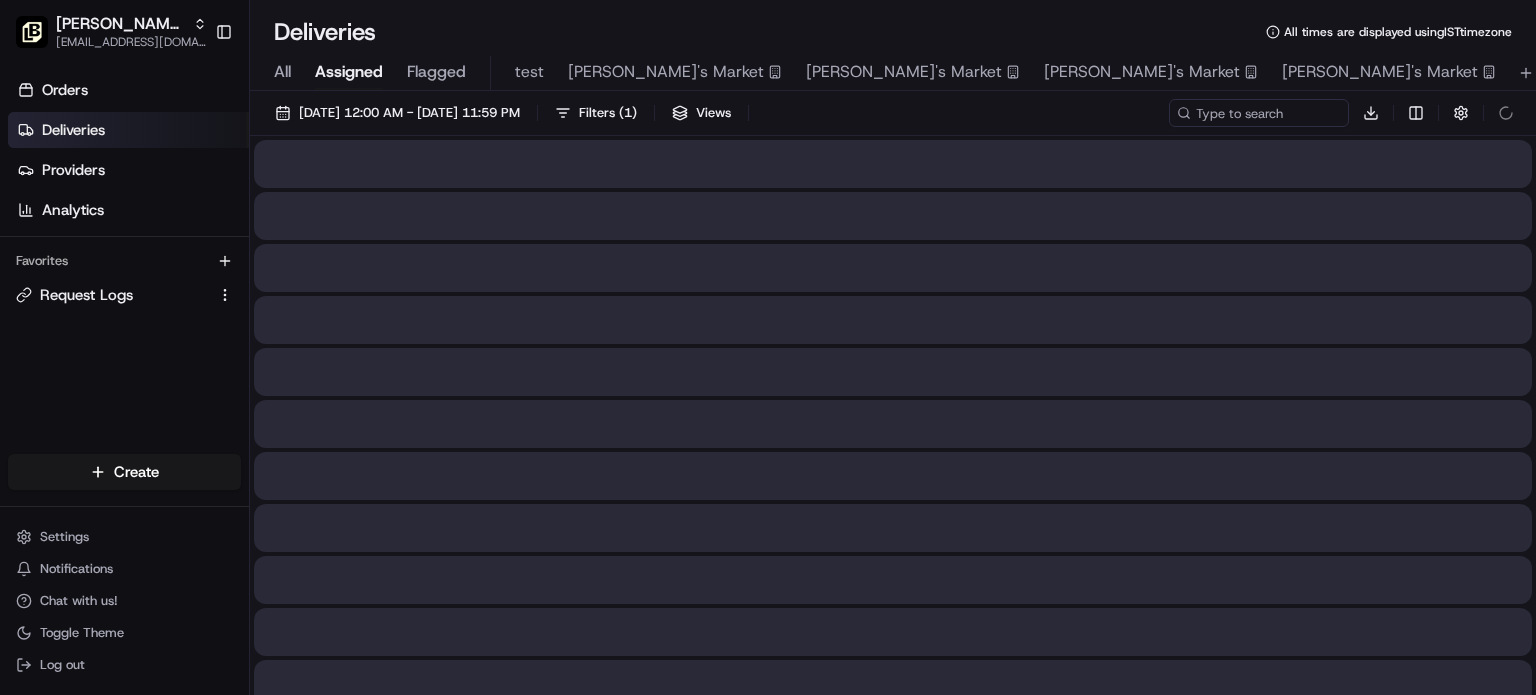scroll, scrollTop: 0, scrollLeft: 0, axis: both 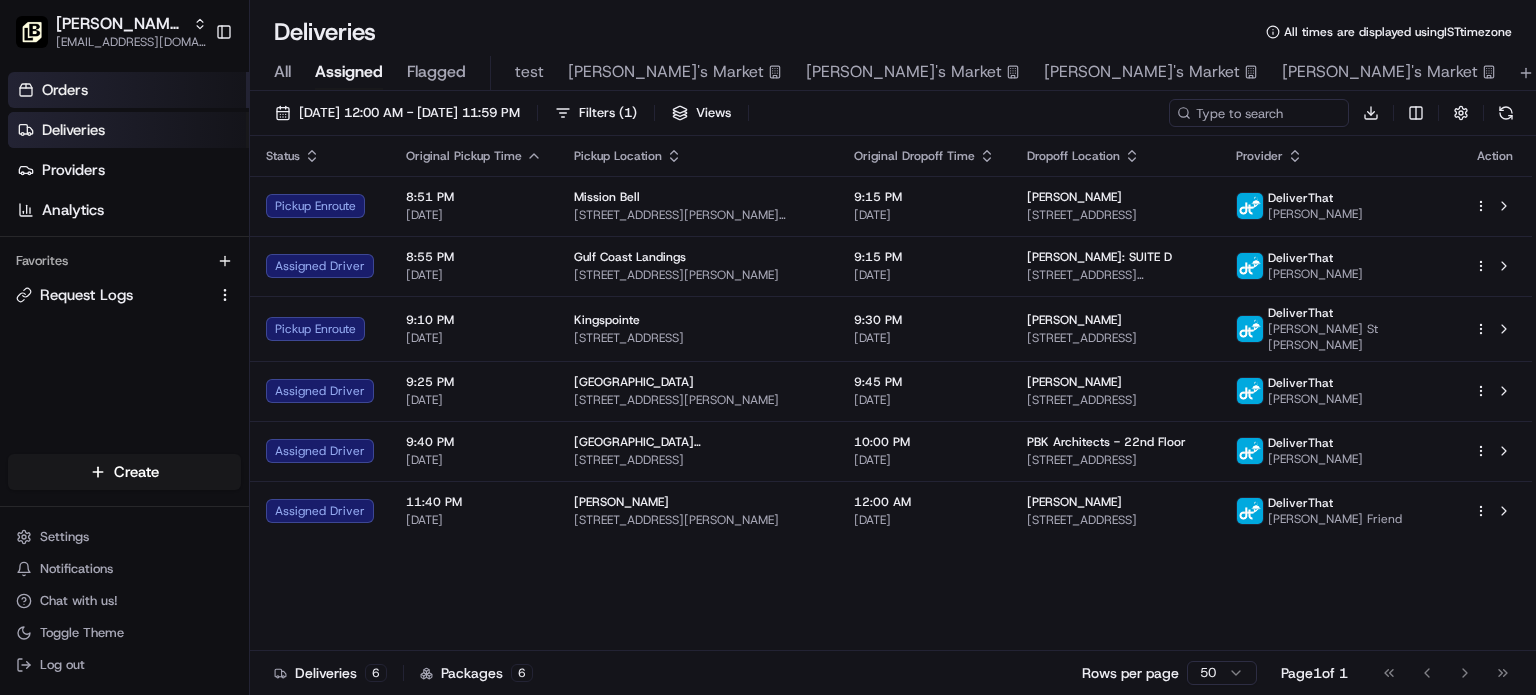 click on "Orders" at bounding box center (65, 90) 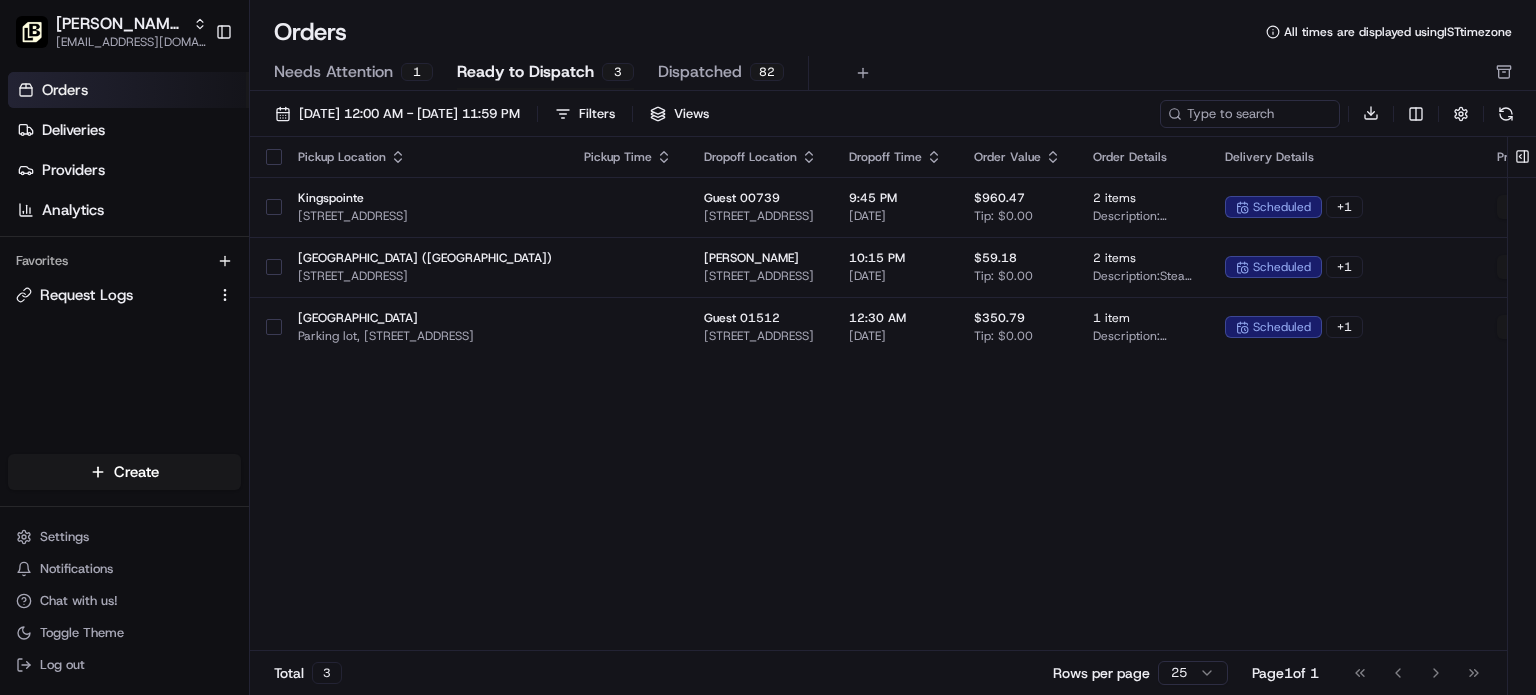 click on "Needs Attention" at bounding box center (333, 72) 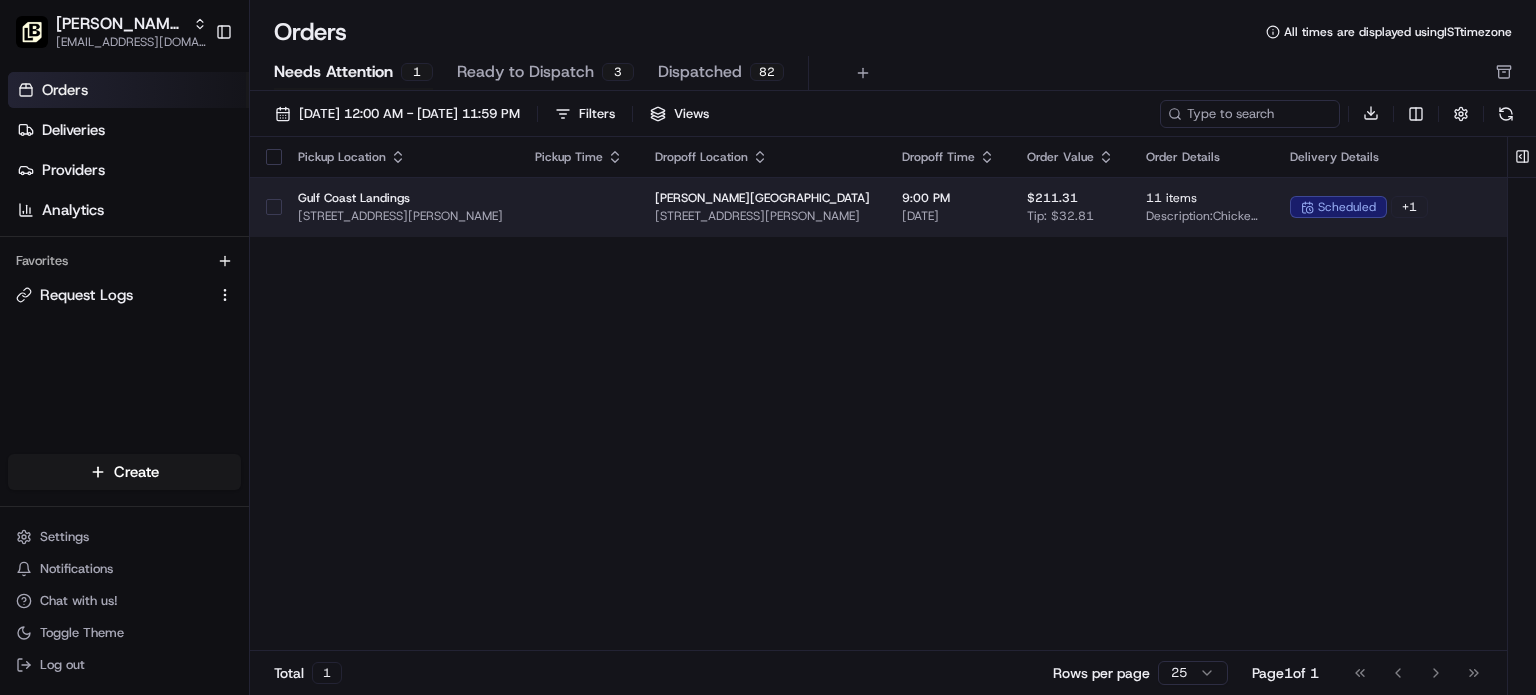 click on "[STREET_ADDRESS][PERSON_NAME]" at bounding box center [400, 216] 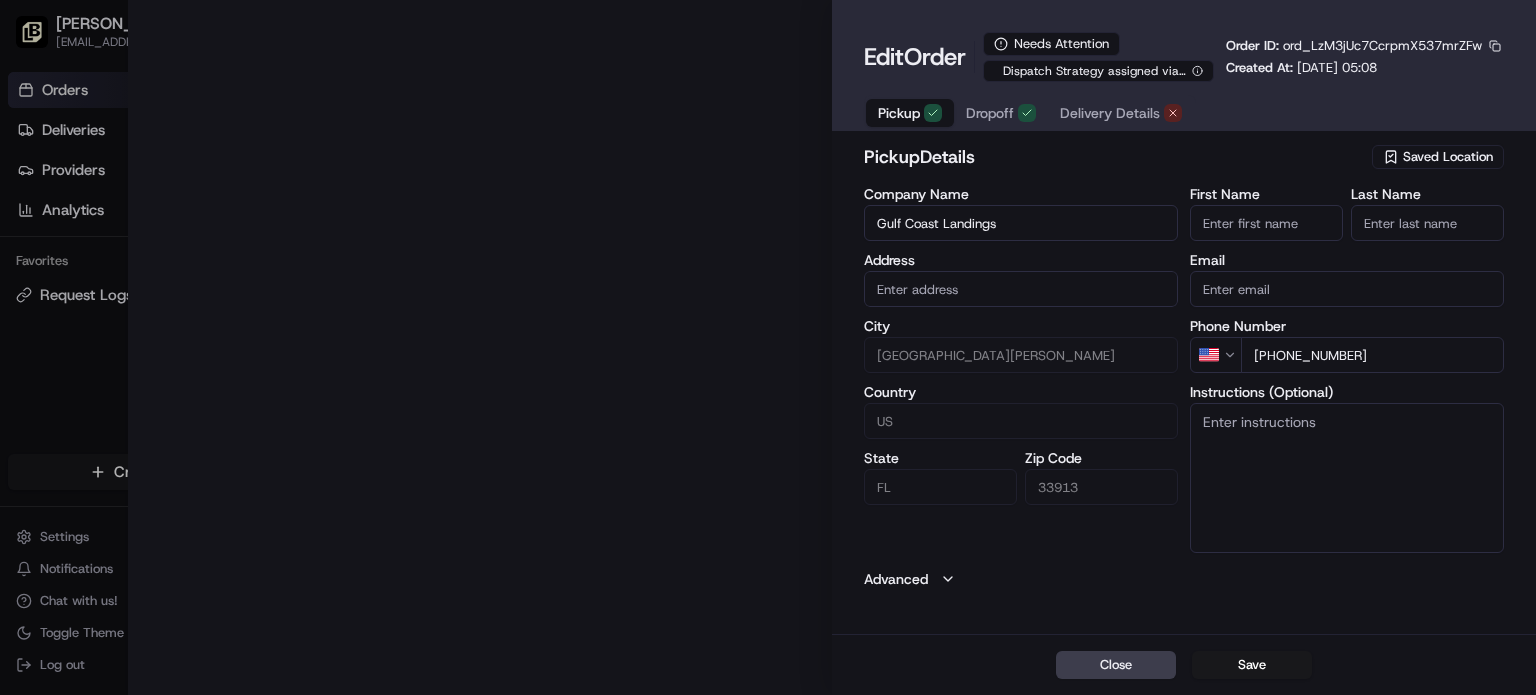 type on "[STREET_ADDRESS][PERSON_NAME]" 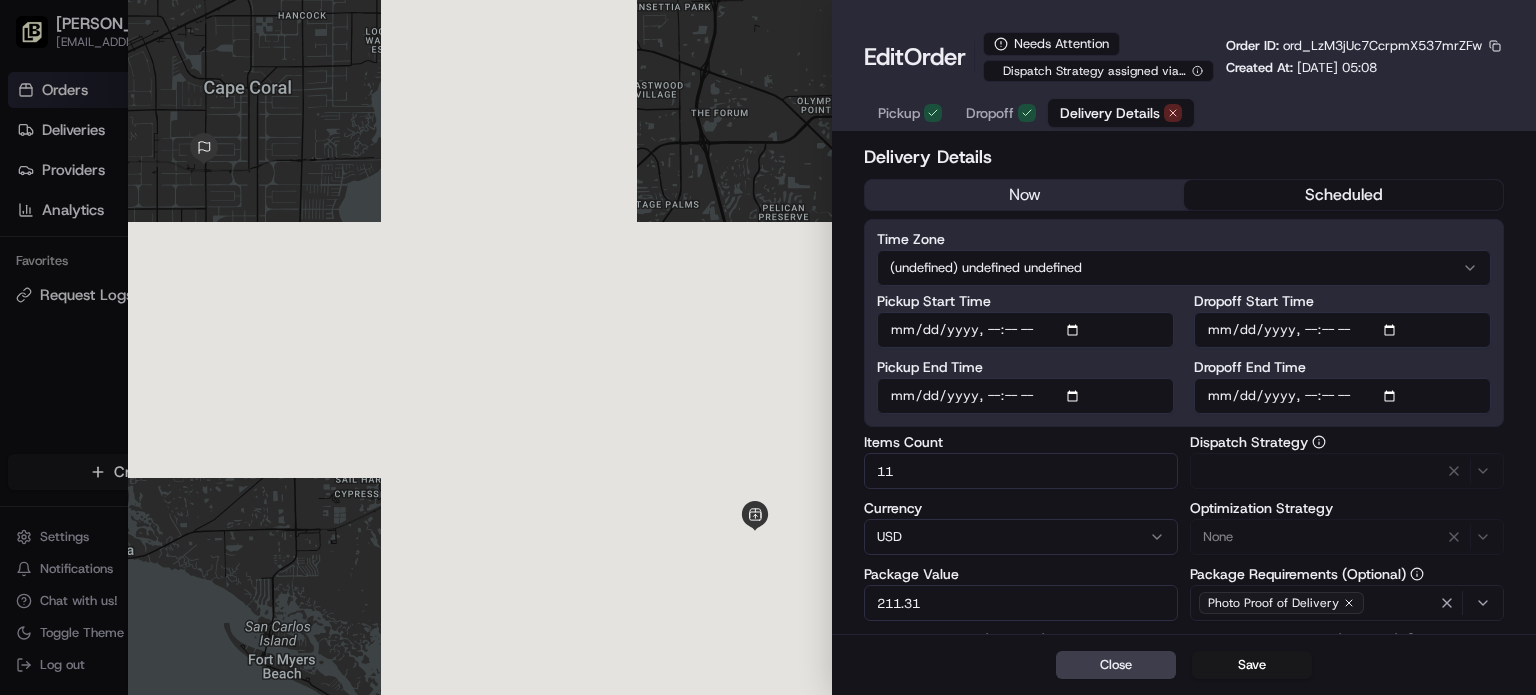 click on "Delivery Details" at bounding box center [1110, 113] 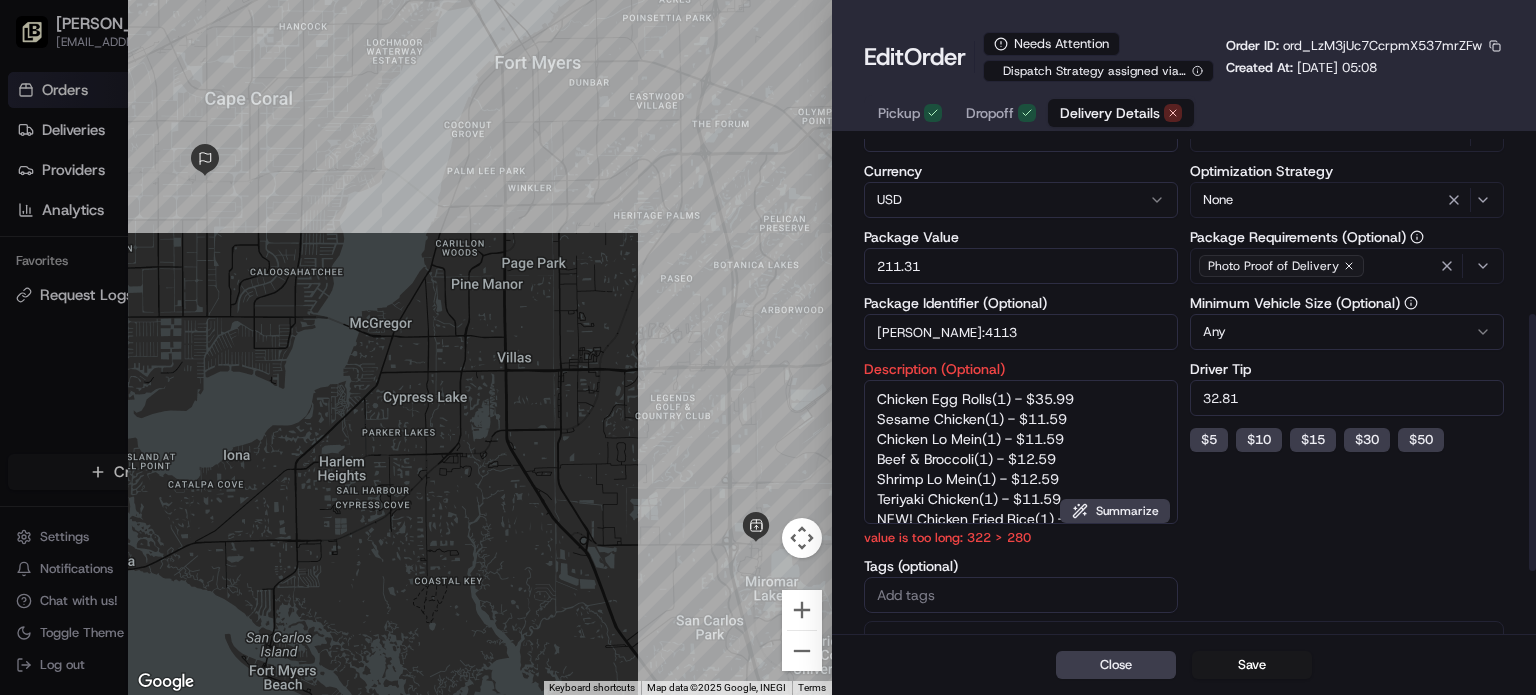 scroll, scrollTop: 0, scrollLeft: 0, axis: both 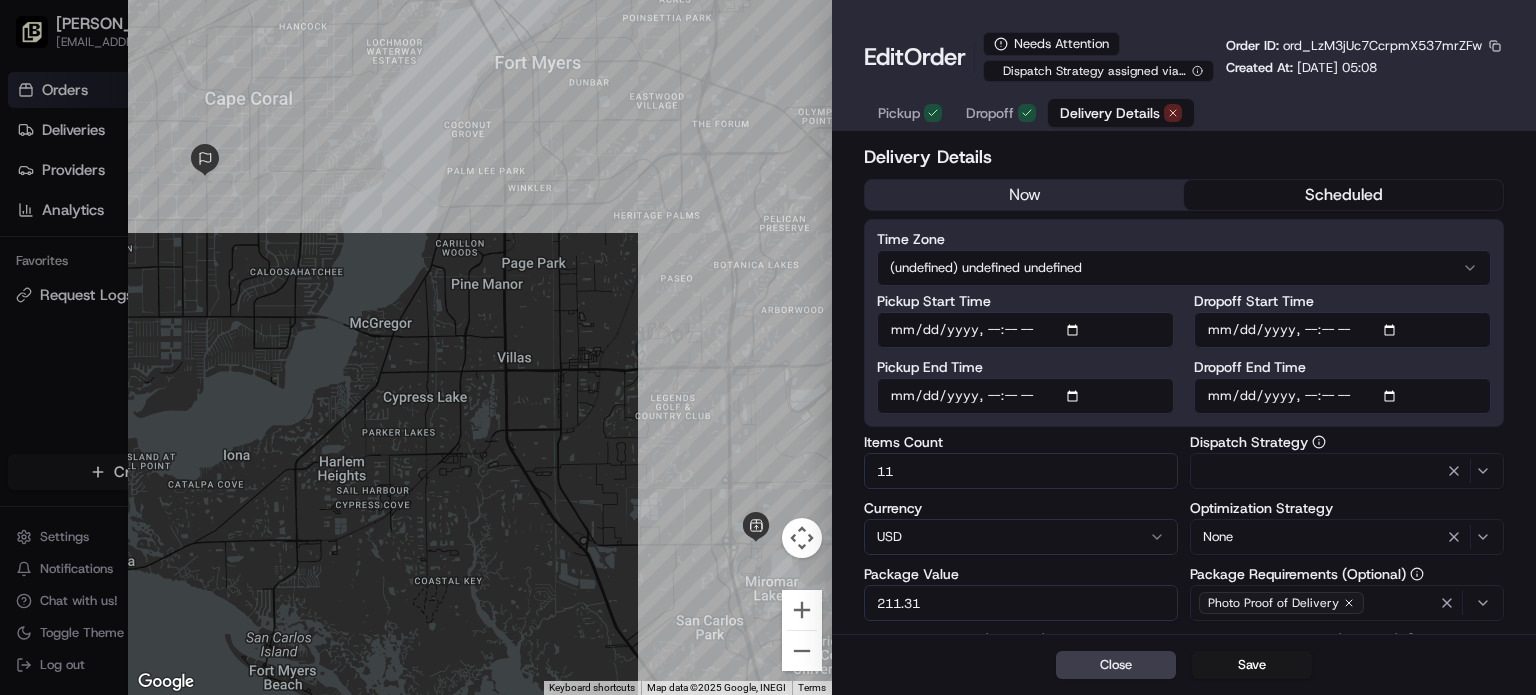 type on "1" 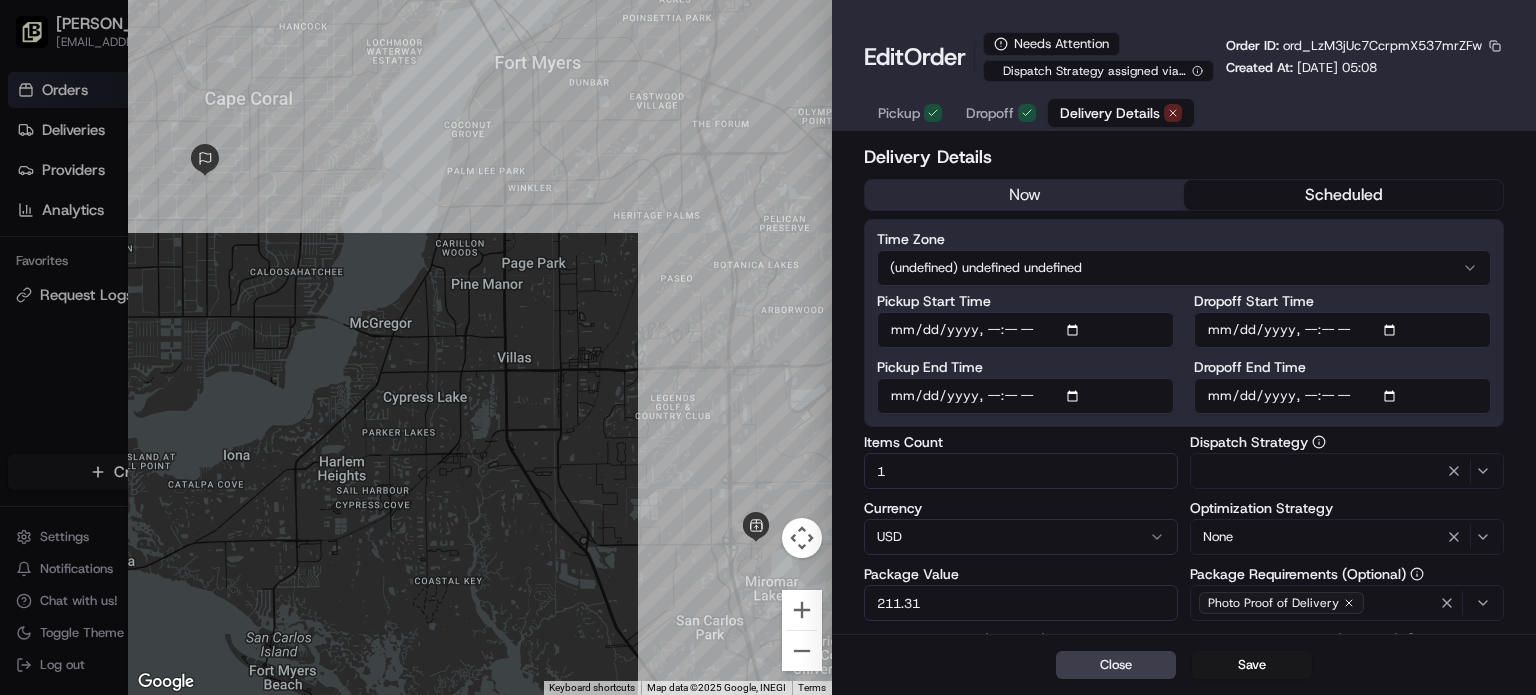 click at bounding box center [768, 347] 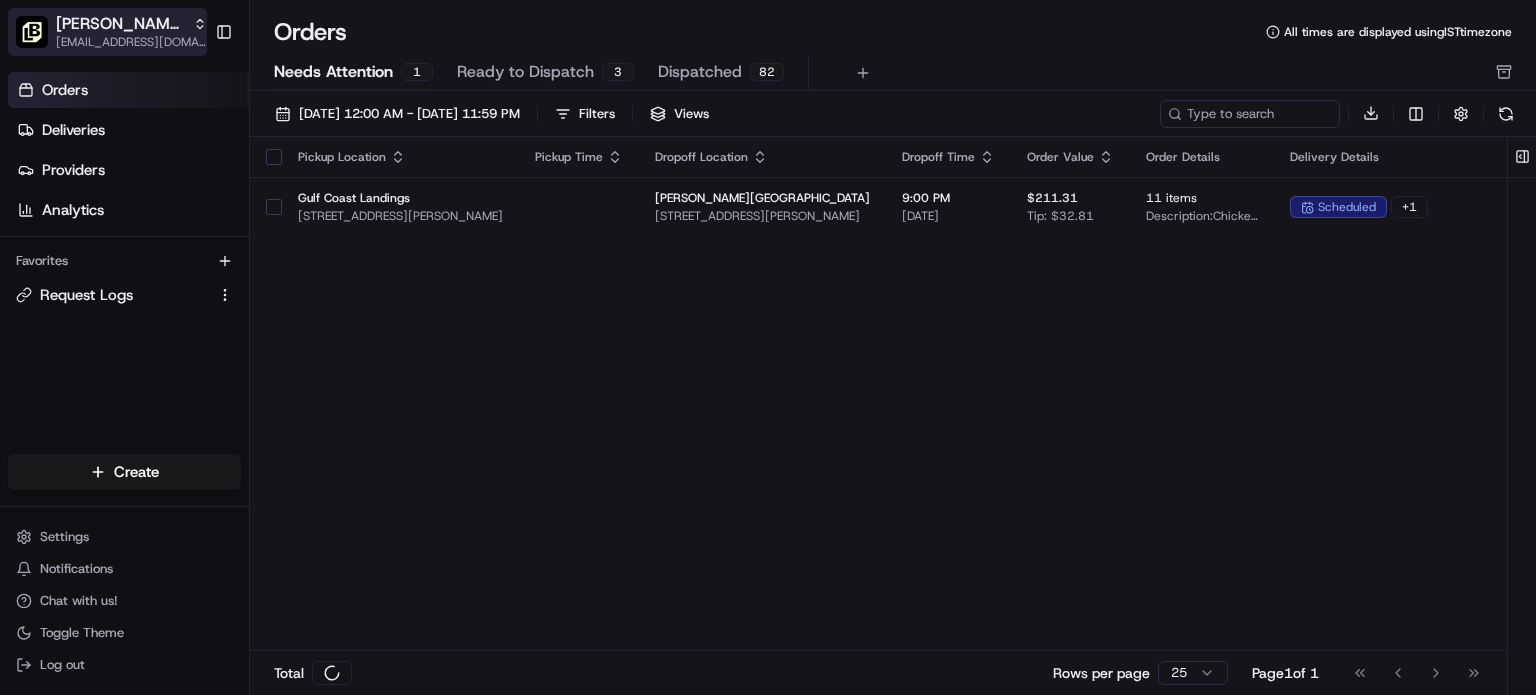 click on "[PERSON_NAME] Parent Org" at bounding box center (120, 24) 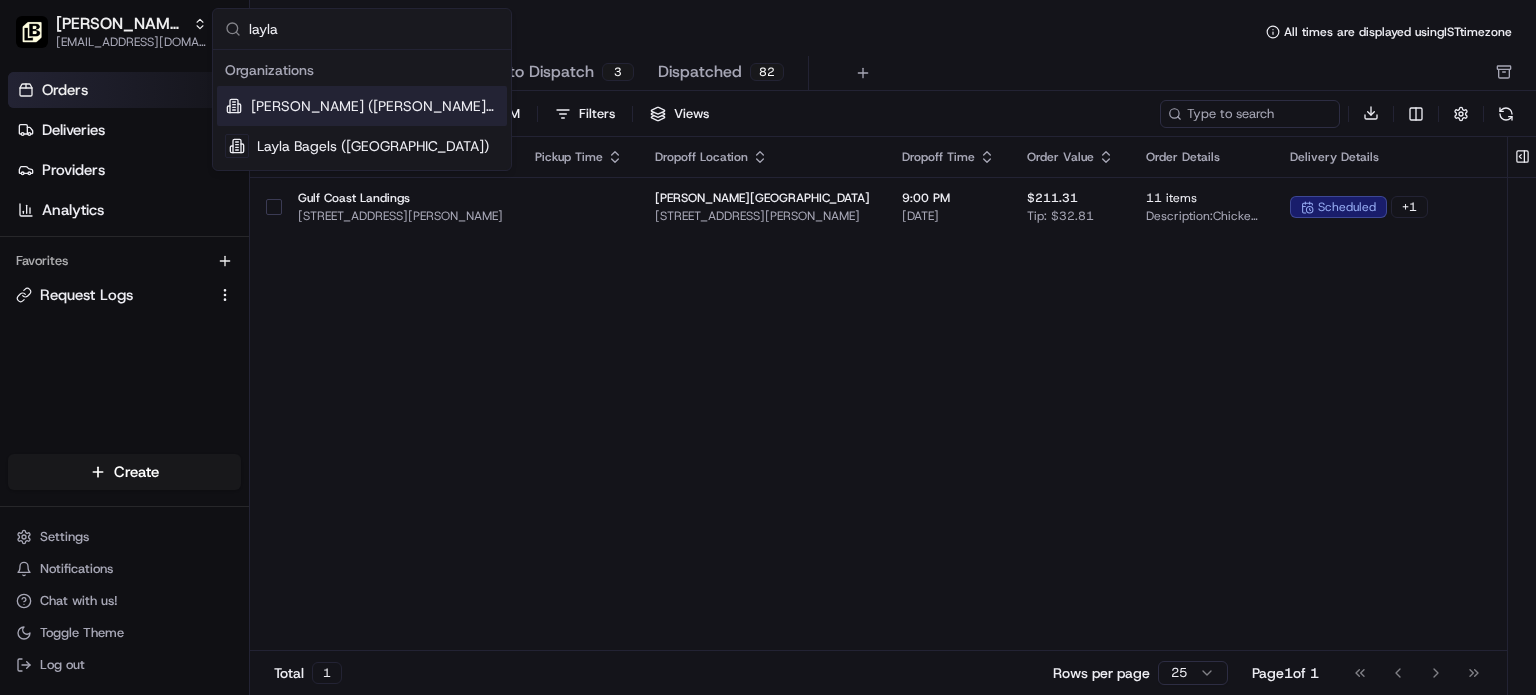type on "layla" 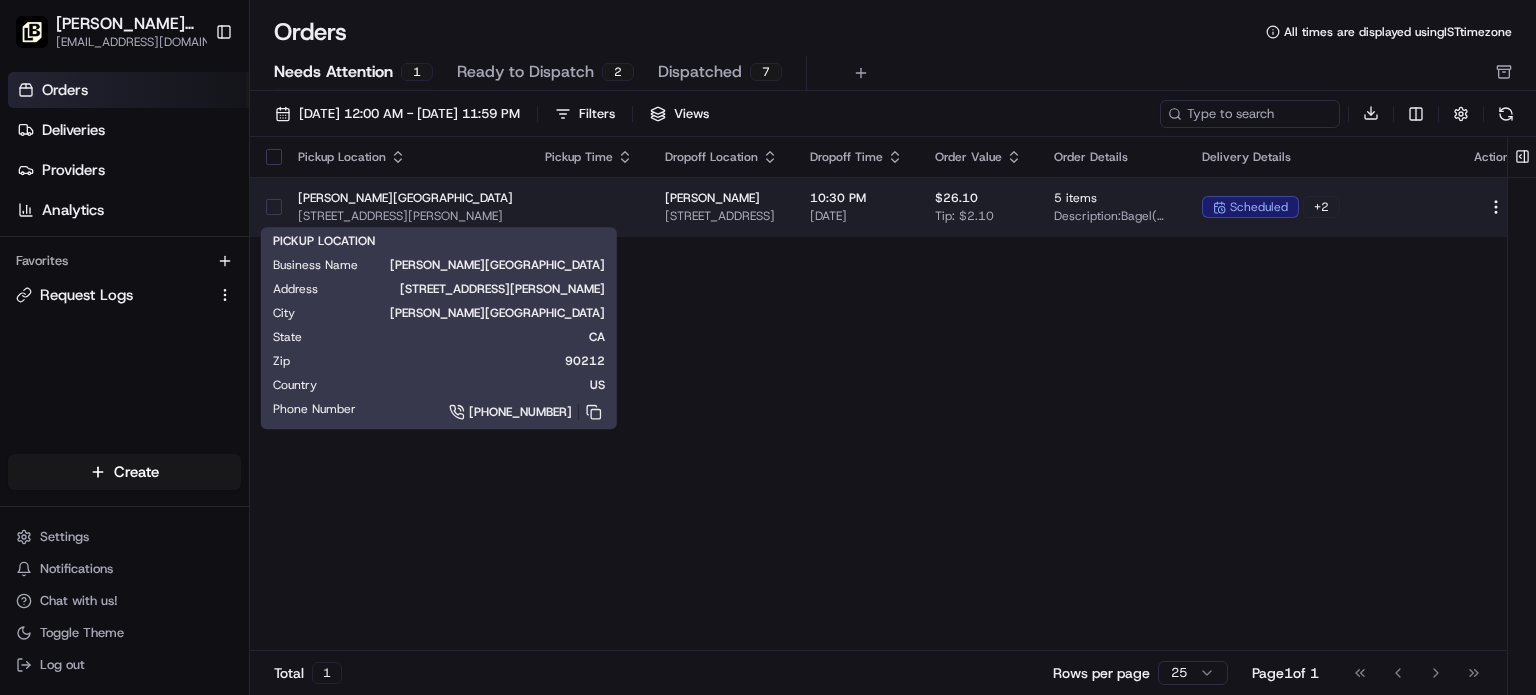 click on "[STREET_ADDRESS][PERSON_NAME]" at bounding box center [405, 216] 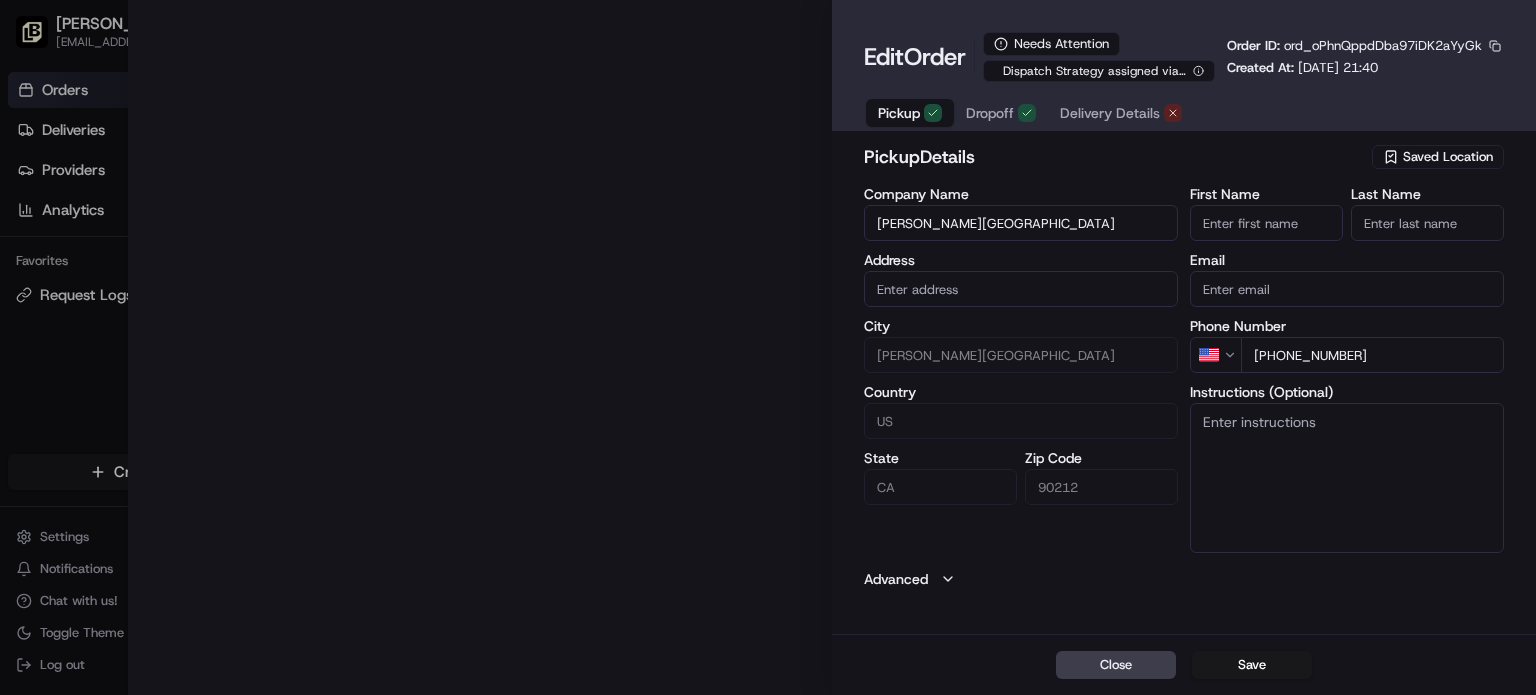 type on "[STREET_ADDRESS][PERSON_NAME]" 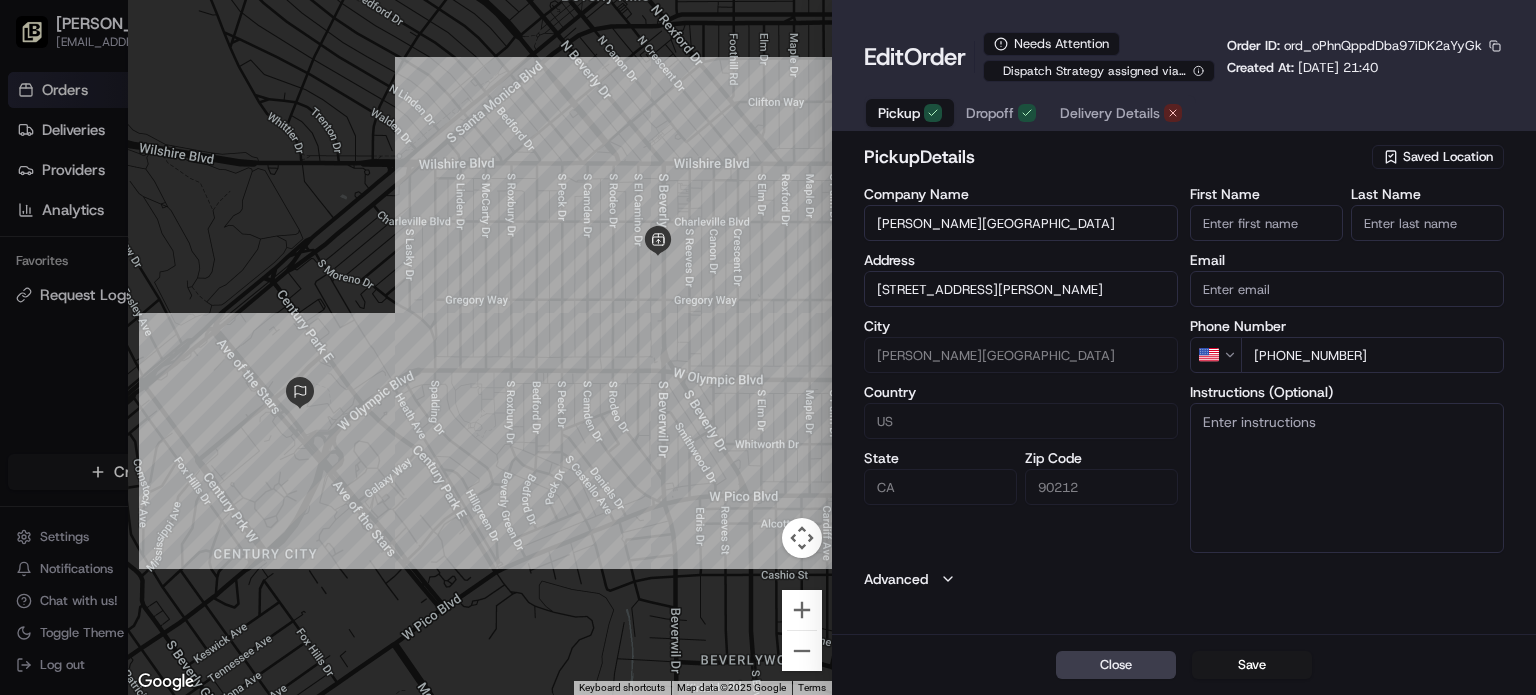 click on "Delivery Details" at bounding box center [1110, 113] 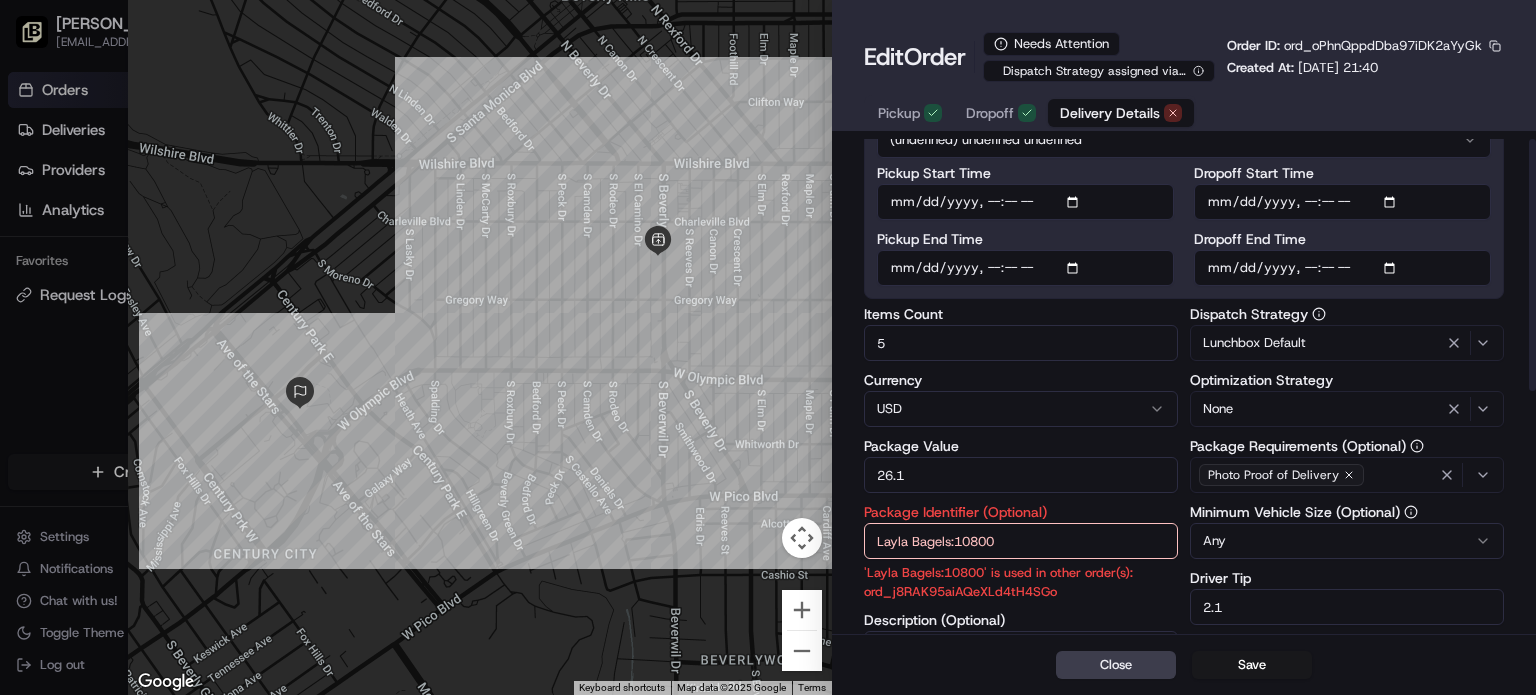 scroll, scrollTop: 0, scrollLeft: 0, axis: both 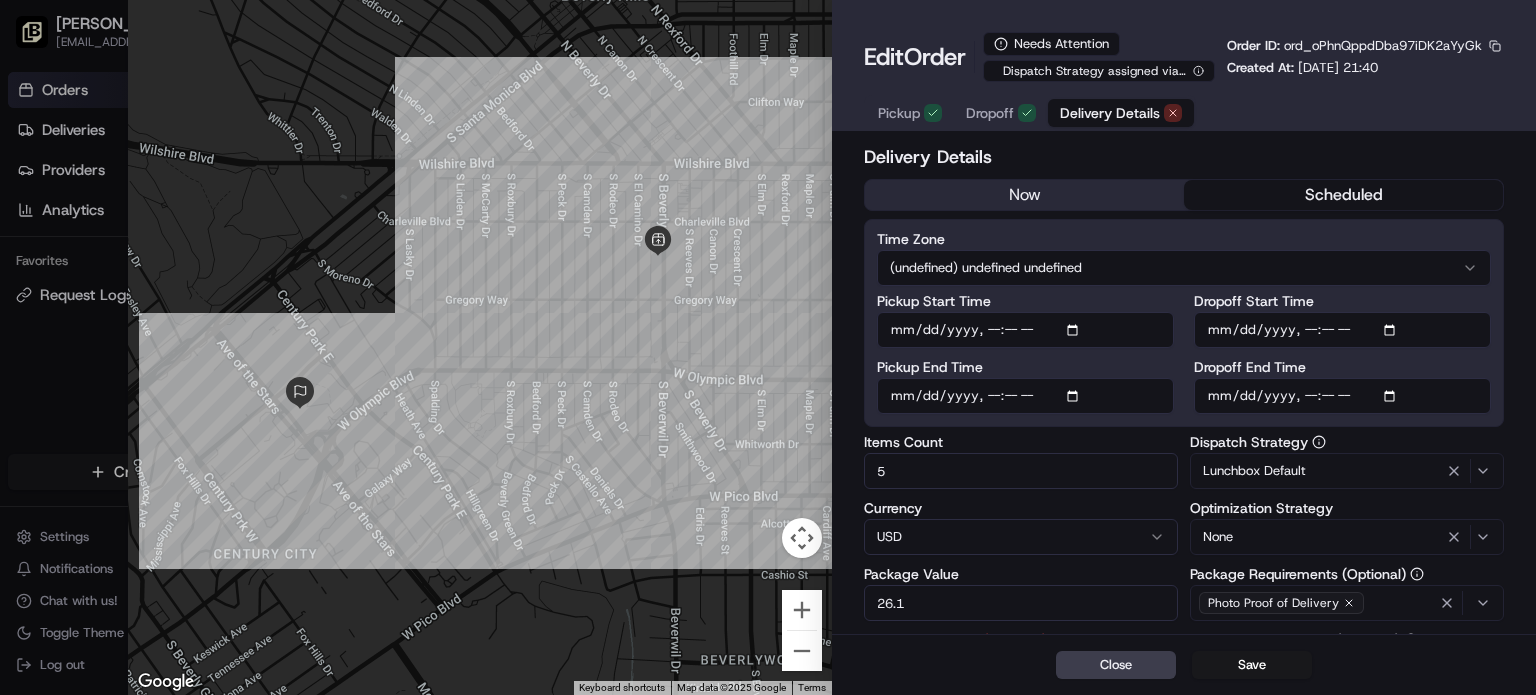 type on "1" 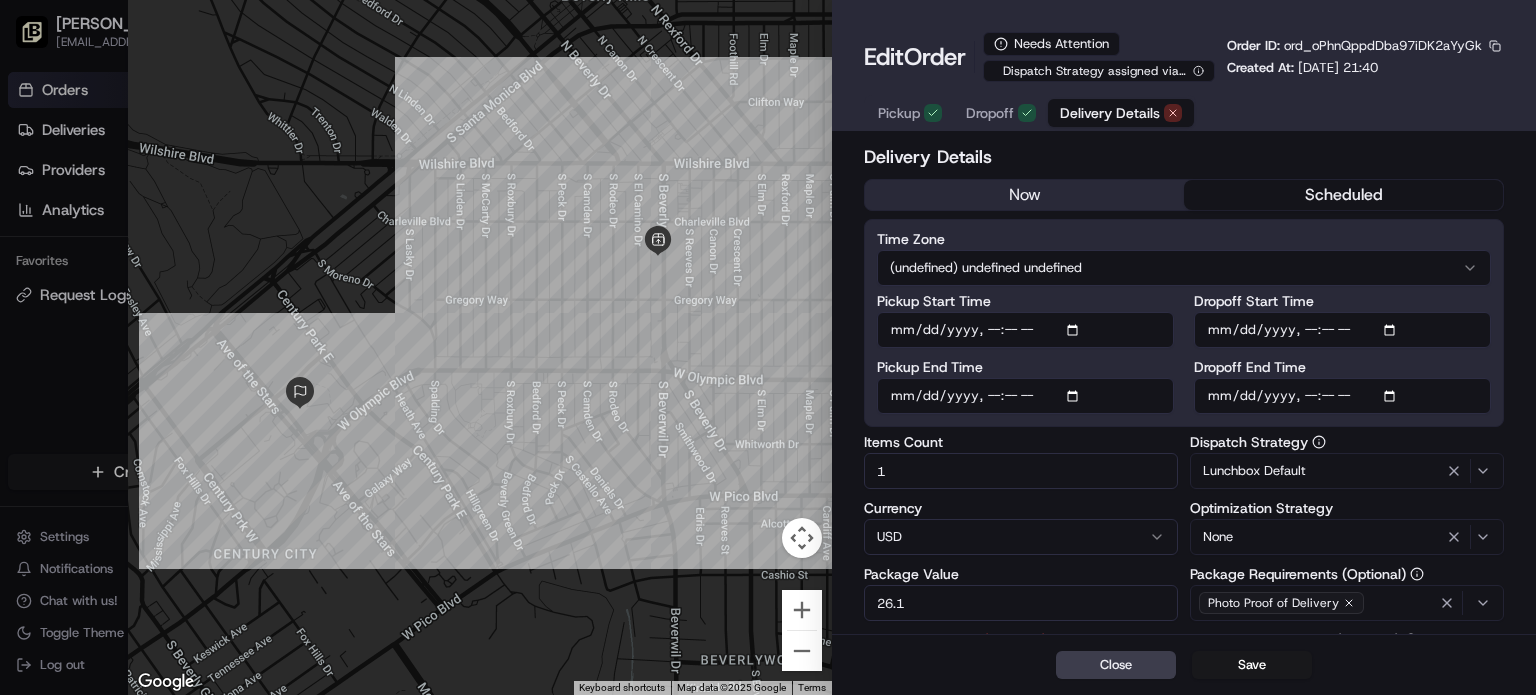 type 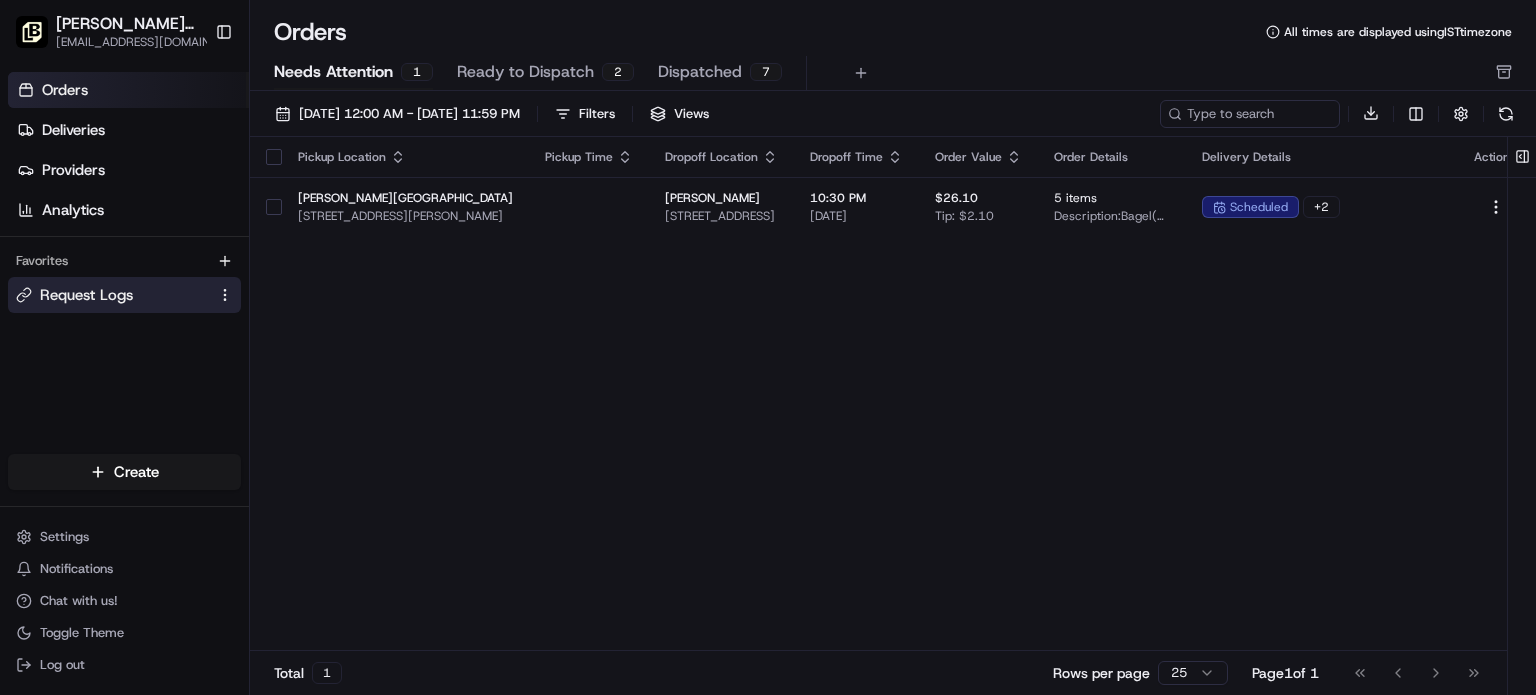 click on "Request Logs" at bounding box center (86, 295) 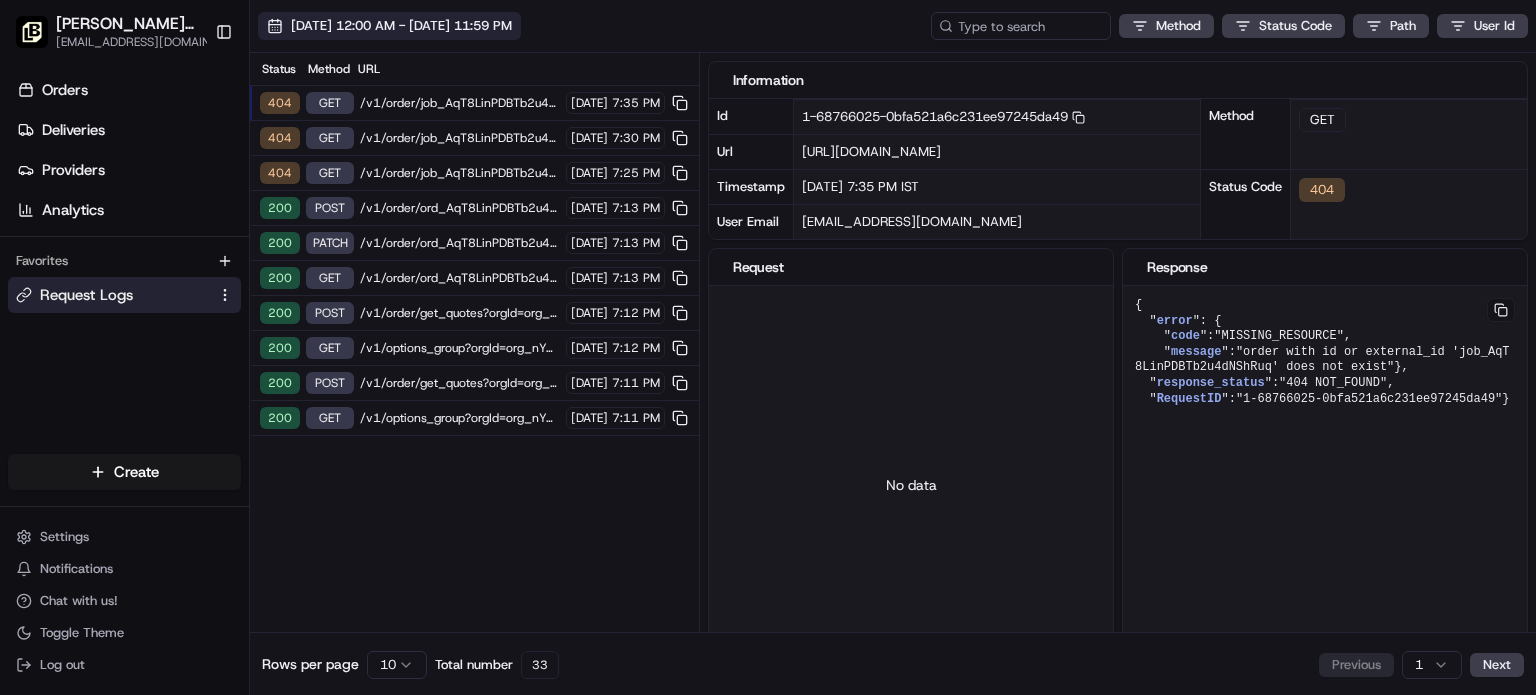 click on "[DATE] 12:00 AM - [DATE] 11:59 PM" at bounding box center (401, 26) 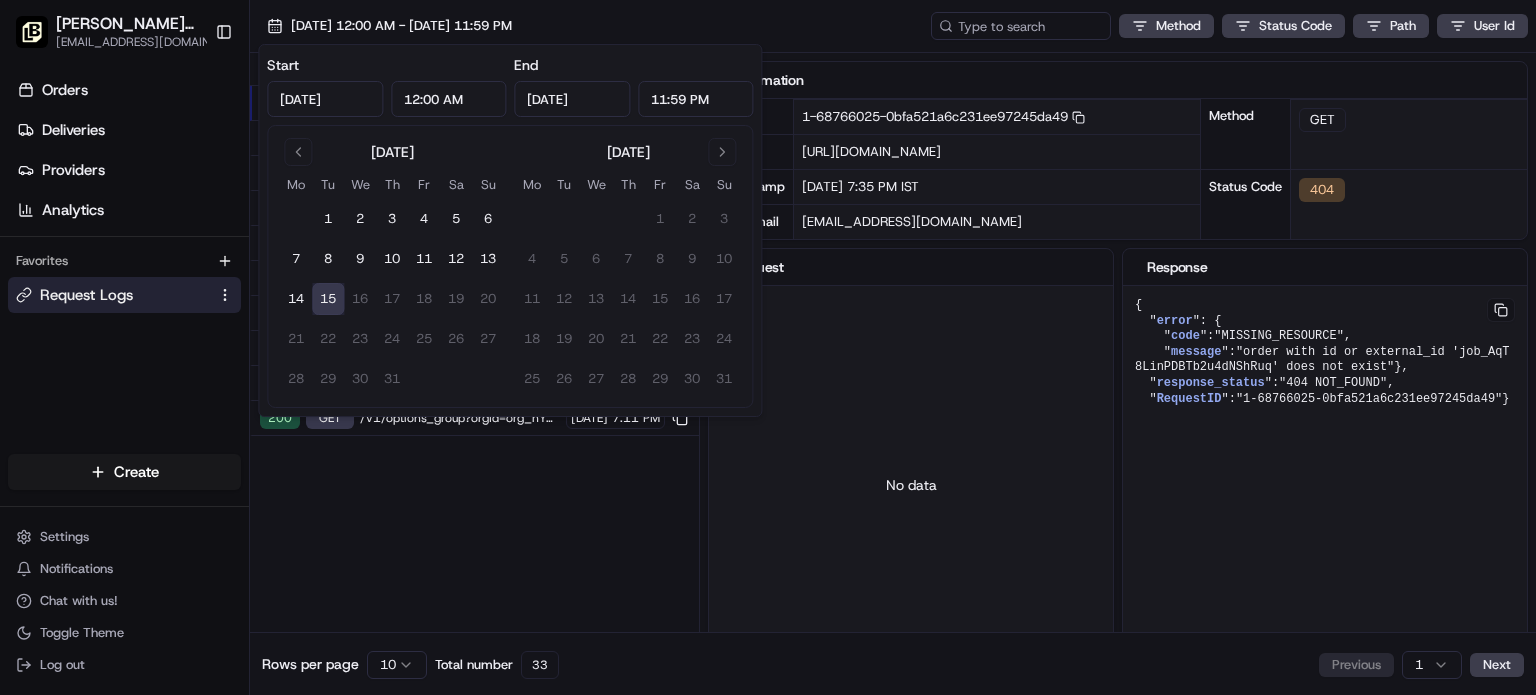 click on "Status Method URL 404 GET /v1/order/job_AqT8LinPDBTb2u4dNShRuq?orgId=org_nYCrs2 [DATE] 7:35 PM 404 GET /v1/order/job_AqT8LinPDBTb2u4dNShRuq?orgId=org_nYCrs2 [DATE] 7:30 PM 404 GET /v1/order/job_AqT8LinPDBTb2u4dNShRuq?orgId=org_nYCrs2 [DATE] 7:25 PM 200 POST /v1/order/ord_AqT8LinPDBTb2u4dNShRuq/autodispatch?orgId=org_nYCrs2 [DATE] 7:13 PM 200 PATCH /v1/order/ord_AqT8LinPDBTb2u4dNShRuq?orgId=org_nYCrs2 [DATE] 7:13 PM 200 GET /v1/order/ord_AqT8LinPDBTb2u4dNShRuq?orgId=org_nYCrs2 [DATE] 7:13 PM 200 POST /v1/order/get_quotes?orgId=org_nYCrs2 [DATE] 7:12 PM 200 GET /v1/options_group?orgId=org_nYCrs2 [DATE] 7:12 PM 200 POST /v1/order/get_quotes?orgId=org_nYCrs2 [DATE] 7:11 PM 200 GET /v1/options_group?orgId=org_nYCrs2 [DATE] 7:11 PM" at bounding box center (474, 342) 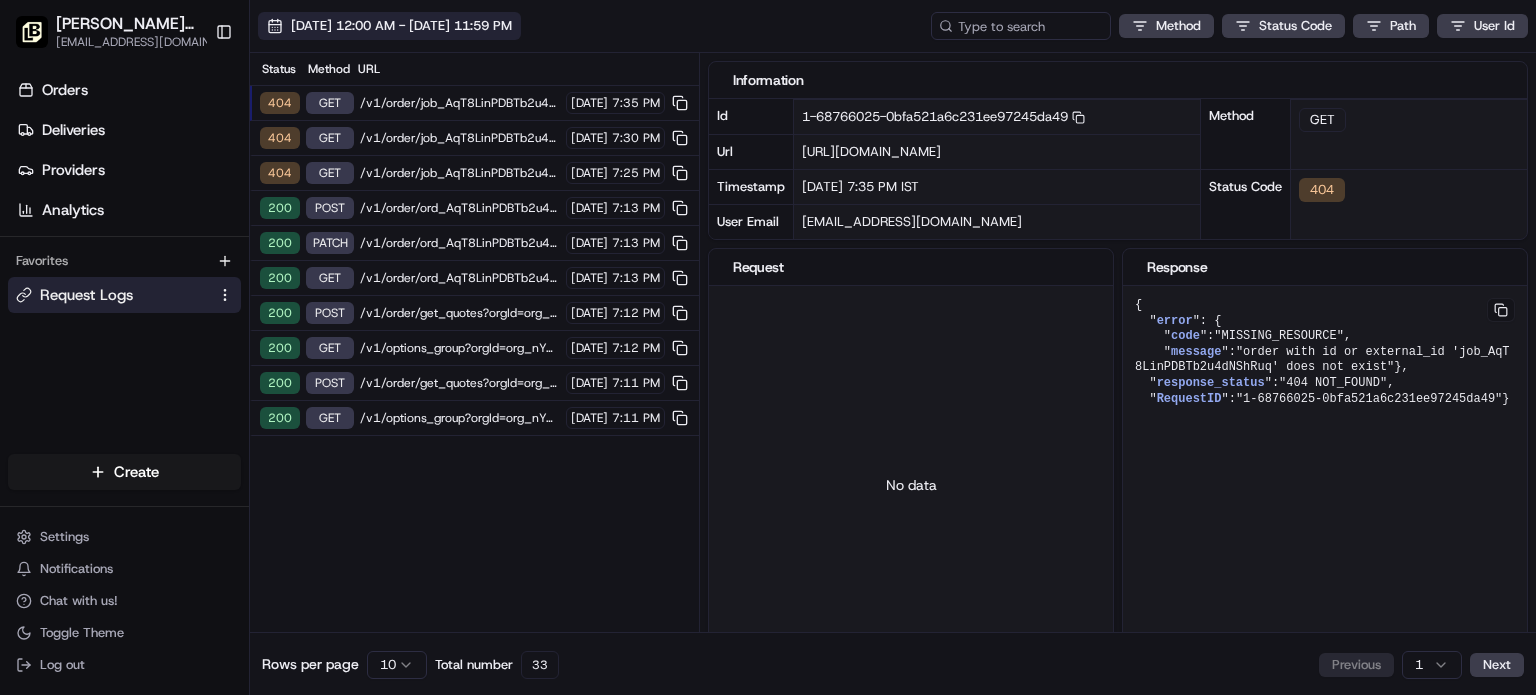 click on "[DATE] 12:00 AM - [DATE] 11:59 PM" at bounding box center [401, 26] 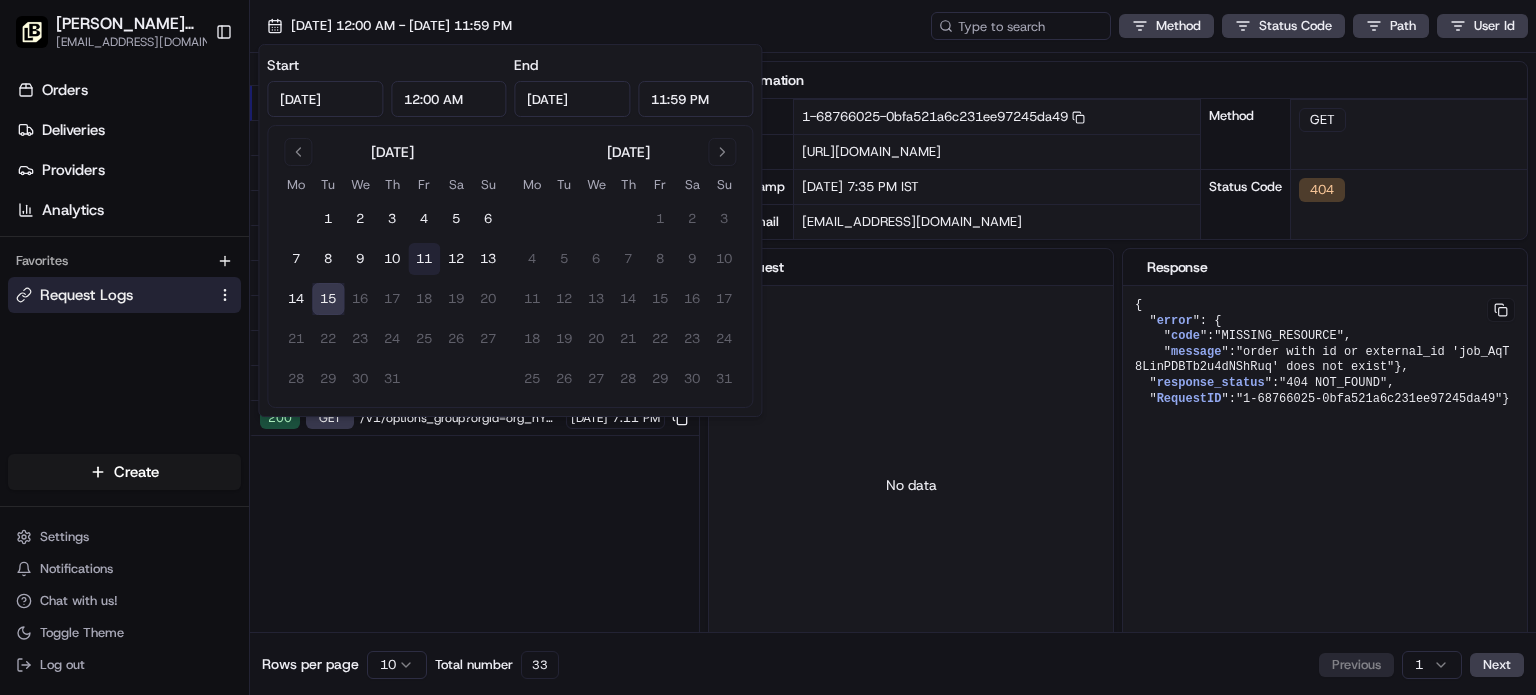 click on "11" at bounding box center (424, 259) 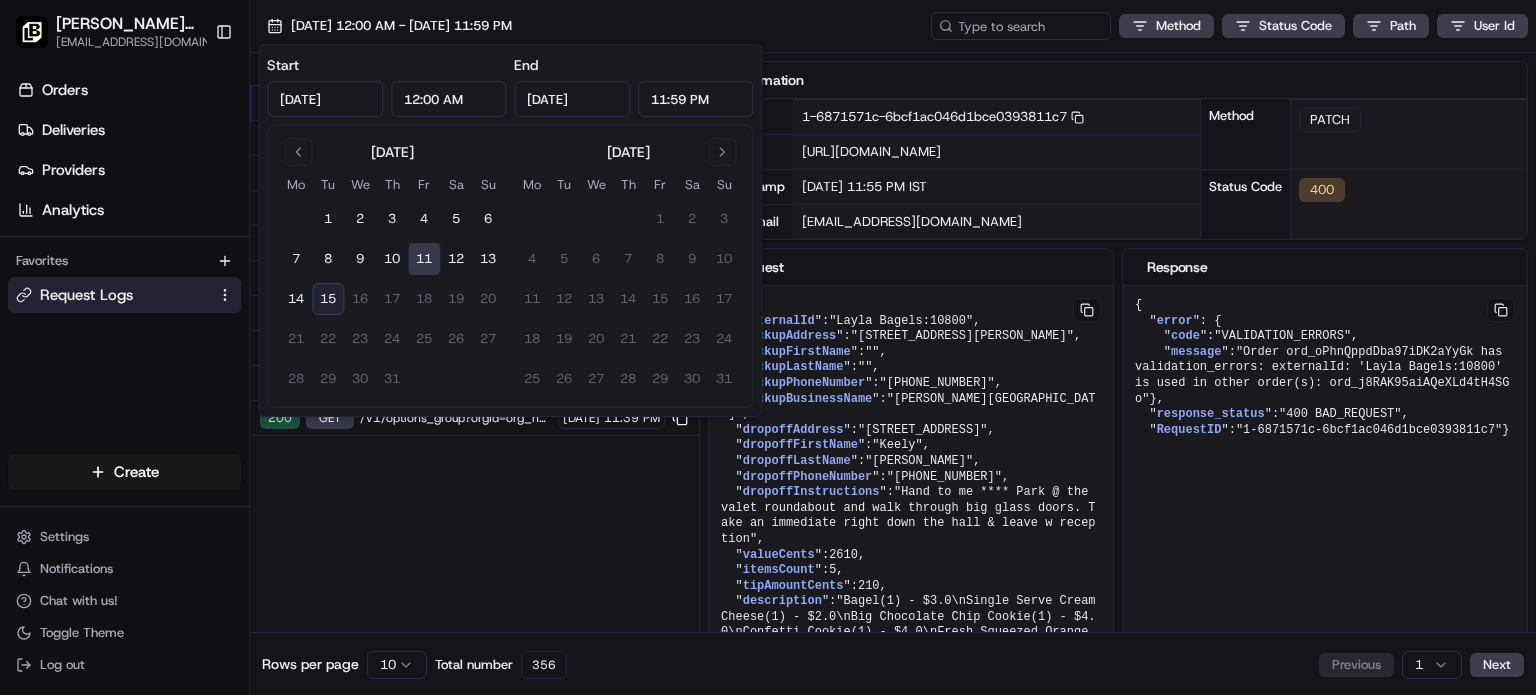 click on "Status Method URL 400 PATCH /v1/order/ord_oPhnQppdDba97iDK2aYyGk?orgId=org_nYCrs2 [DATE] 11:55 PM 404 GET /v1/order/job_YqRN9oqH5VNEq5Spnujmqr?orgId=org_nYCrs2 [DATE] 11:55 PM 400 PATCH /v1/order/ord_oPhnQppdDba97iDK2aYyGk?orgId=org_nYCrs2 [DATE] 11:50 PM 404 GET /v1/order/job_YqRN9oqH5VNEq5Spnujmqr?orgId=org_nYCrs2 [DATE] 11:50 PM 404 GET /v1/order/job_YqRN9oqH5VNEq5Spnujmqr?orgId=org_nYCrs2 [DATE] 11:45 PM 400 PATCH /v1/order/ord_oPhnQppdDba97iDK2aYyGk?orgId=org_nYCrs2 [DATE] 11:45 PM 400 PATCH /v1/order/ord_oPhnQppdDba97iDK2aYyGk?orgId=org_nYCrs2 [DATE] 11:40 PM 404 GET /v1/order/job_YqRN9oqH5VNEq5Spnujmqr?orgId=org_nYCrs2 [DATE] 11:40 PM 200 POST /v1/order/get_quotes?orgId=org_nYCrs2 [DATE] 11:39 PM 200 GET /v1/options_group?orgId=org_nYCrs2 [DATE] 11:39 PM" at bounding box center [474, 342] 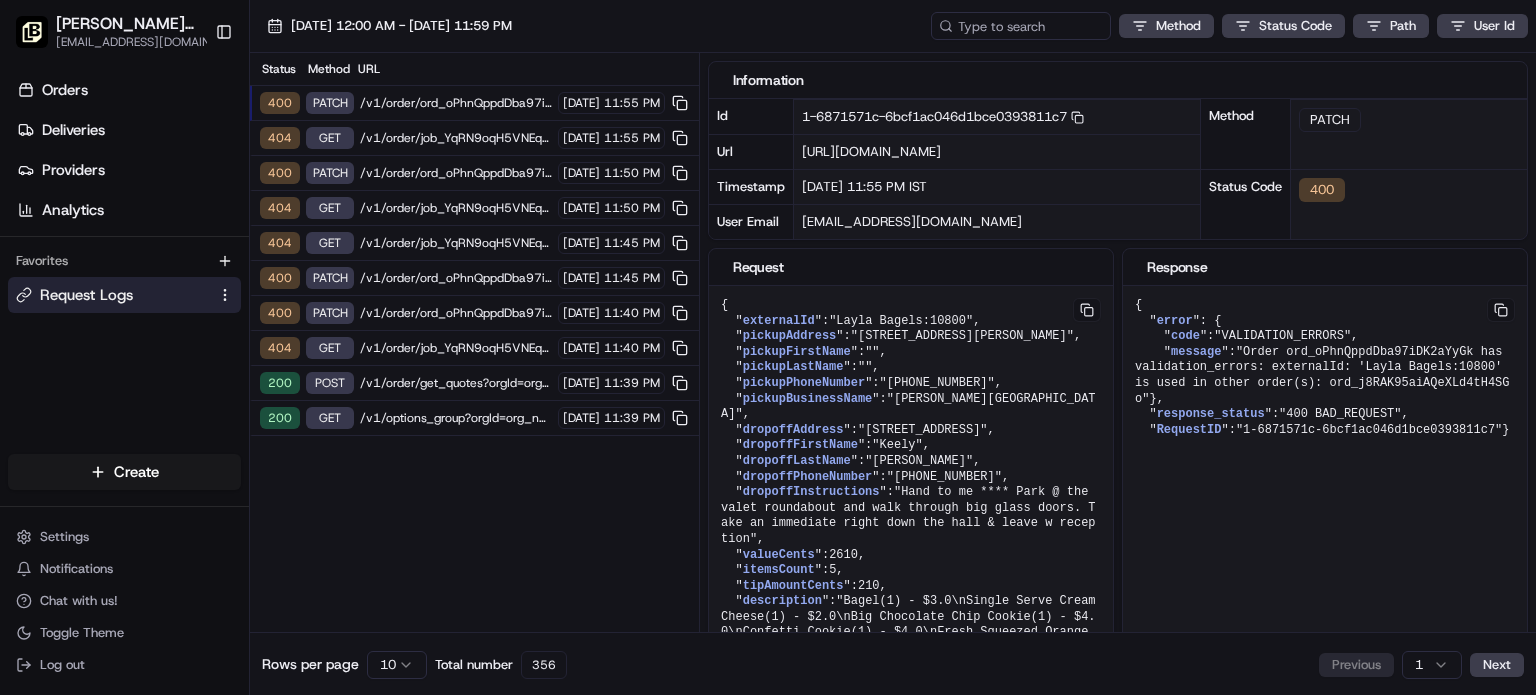 click on "/v1/order/ord_oPhnQppdDba97iDK2aYyGk?orgId=org_nYCrs2" at bounding box center [456, 313] 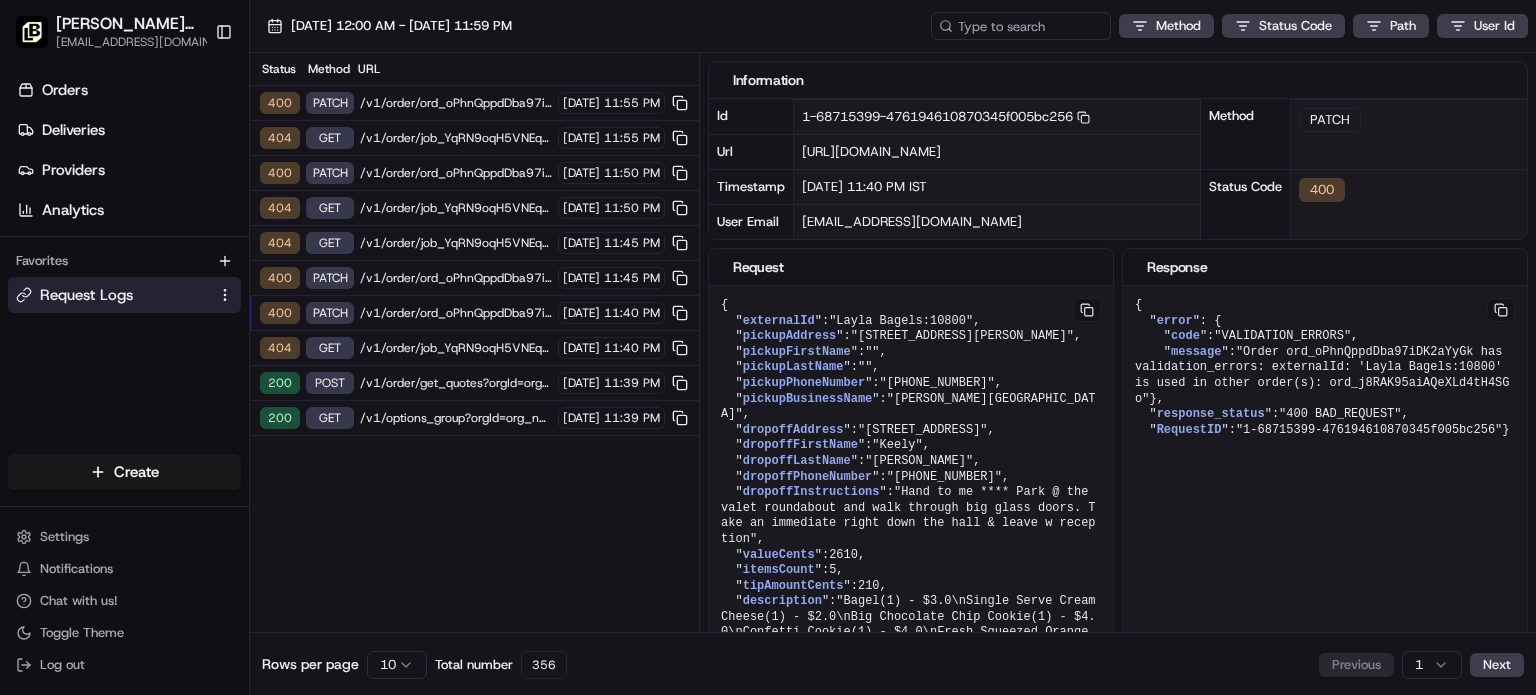 click on "/v1/order/ord_oPhnQppdDba97iDK2aYyGk?orgId=org_nYCrs2" at bounding box center [456, 313] 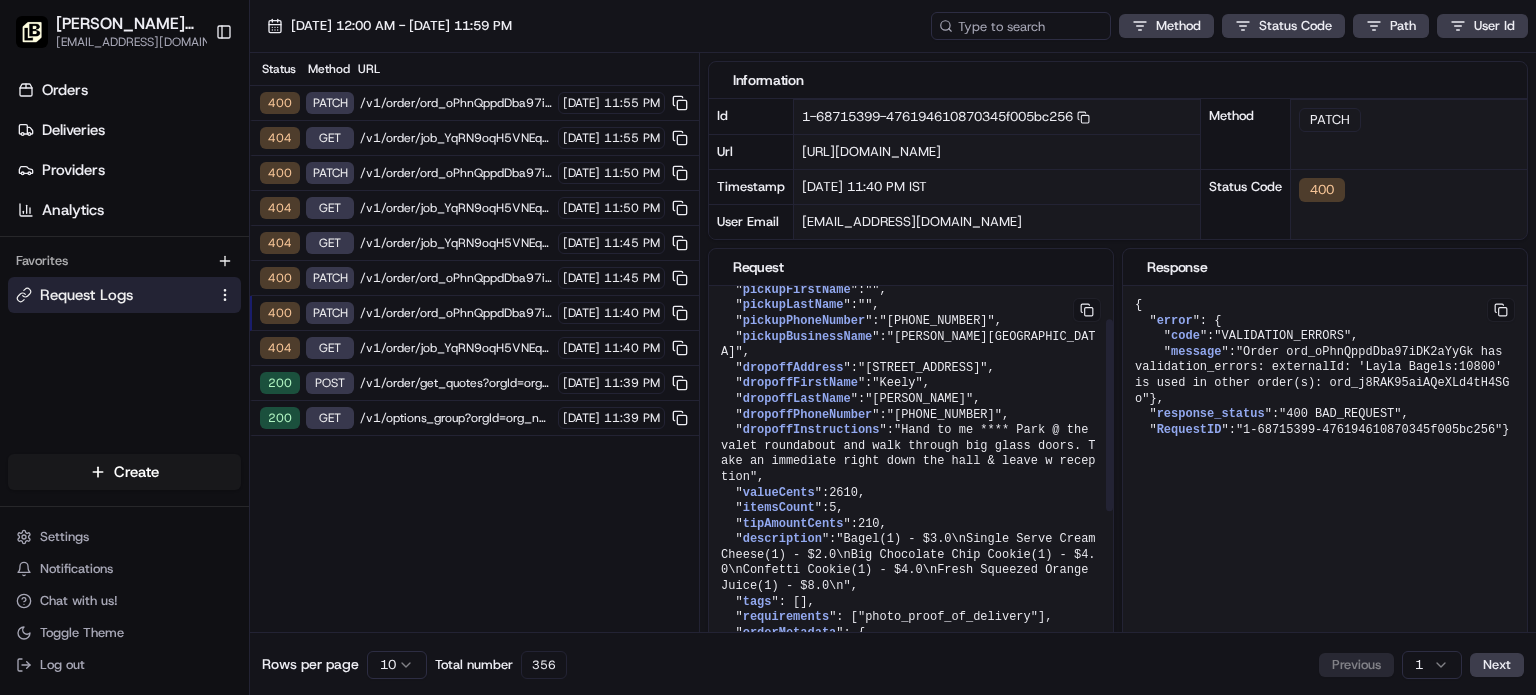 scroll, scrollTop: 0, scrollLeft: 0, axis: both 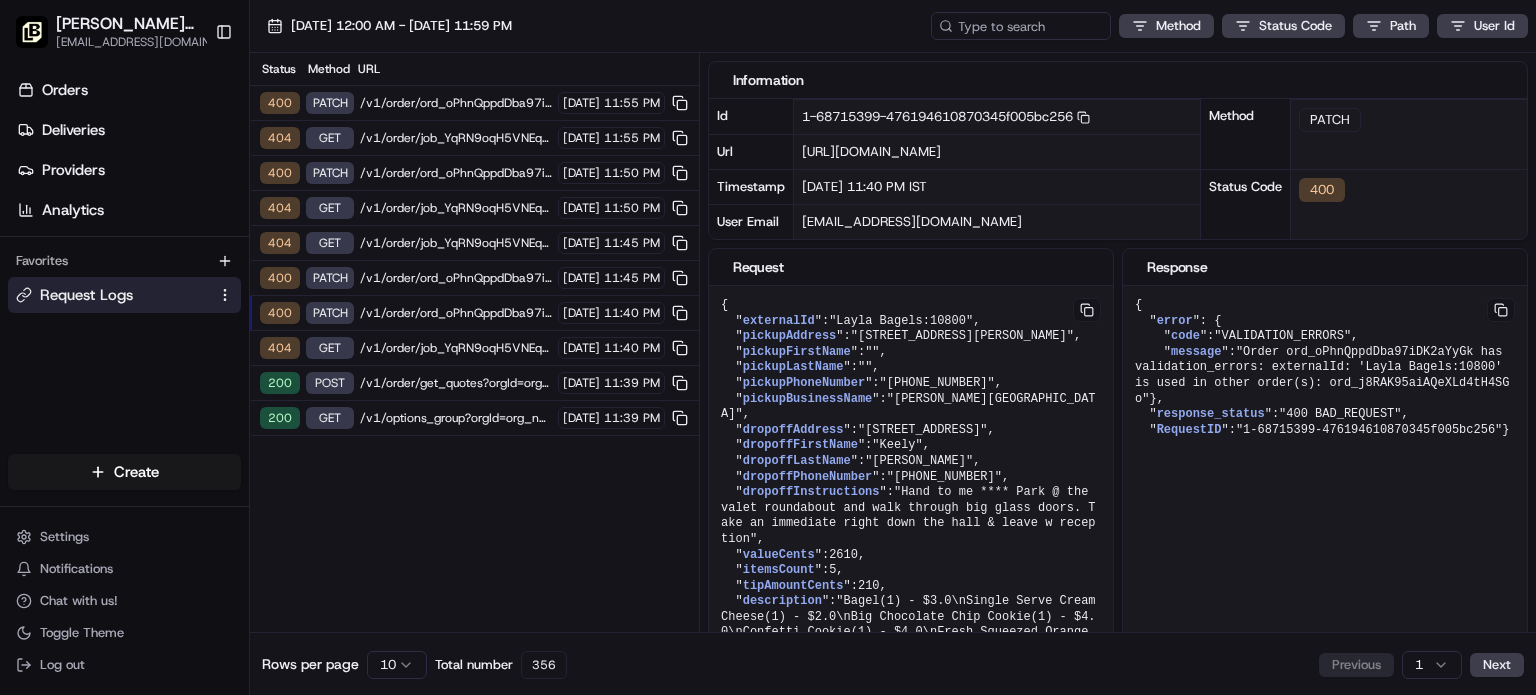 click on "/v1/order/ord_oPhnQppdDba97iDK2aYyGk?orgId=org_nYCrs2" at bounding box center [456, 278] 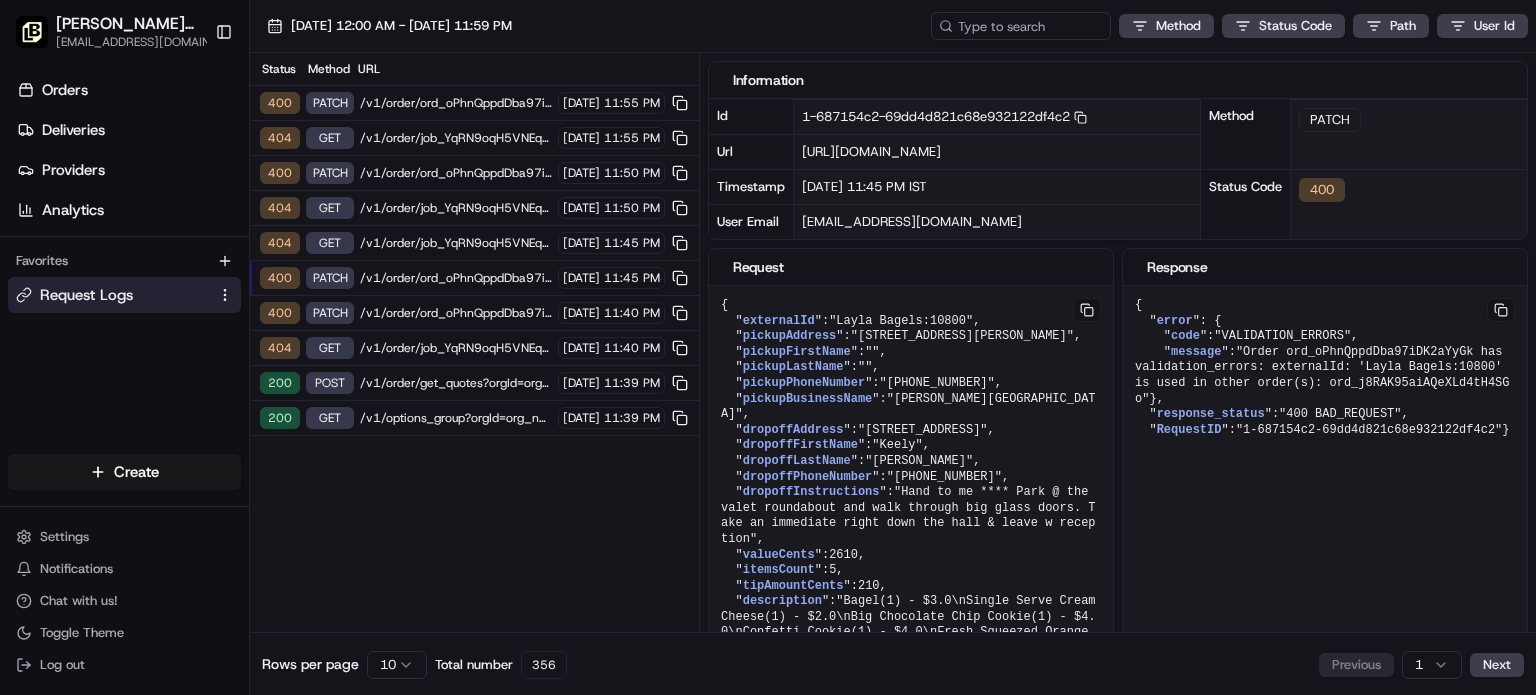click on "/v1/order/ord_oPhnQppdDba97iDK2aYyGk?orgId=org_nYCrs2" at bounding box center [456, 173] 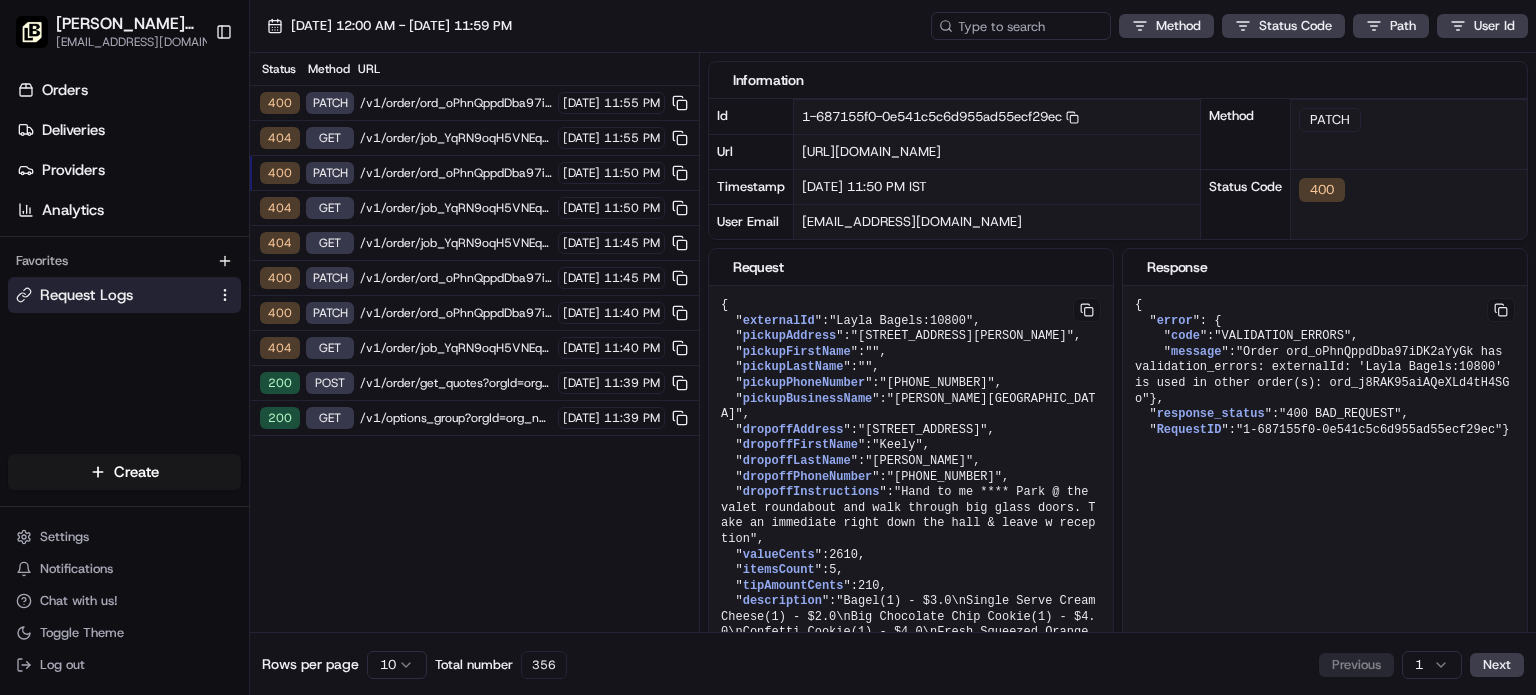 click on "/v1/order/ord_oPhnQppdDba97iDK2aYyGk?orgId=org_nYCrs2" at bounding box center [456, 103] 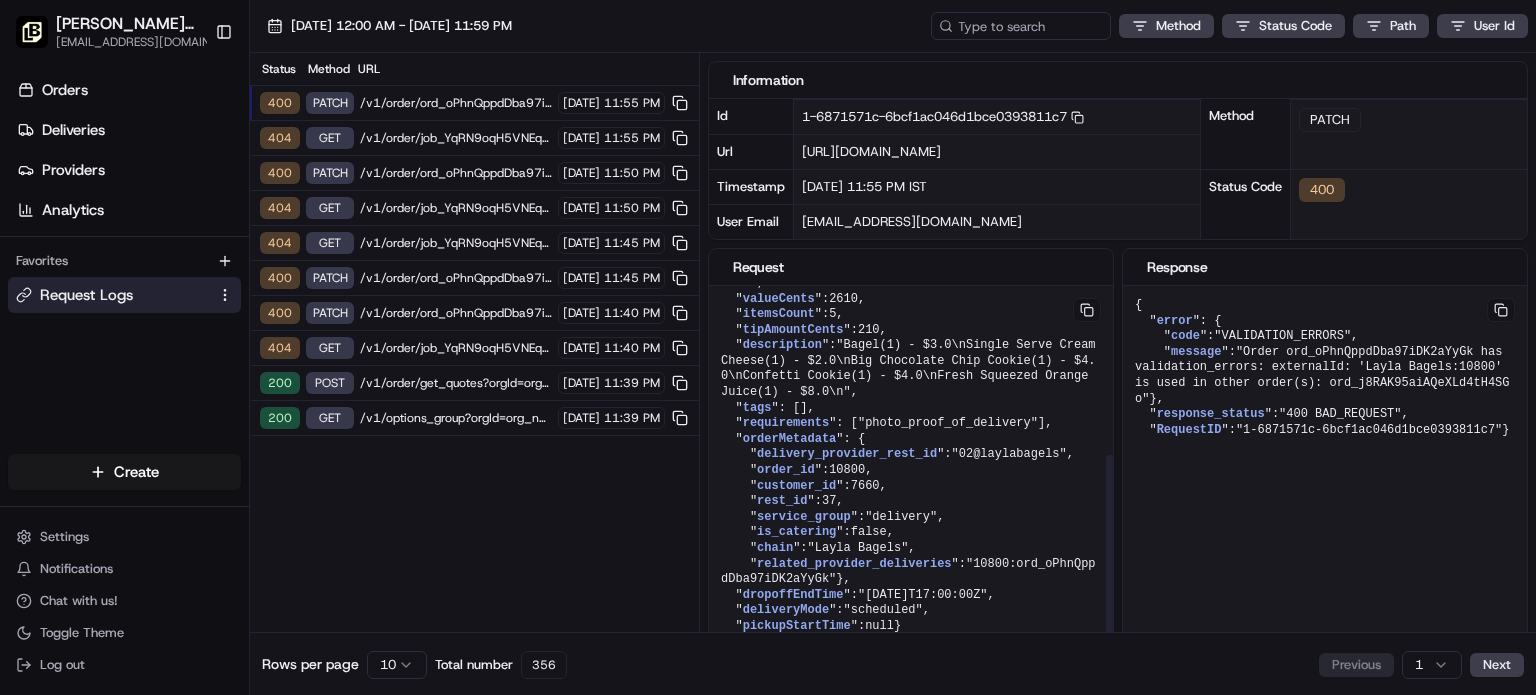 scroll, scrollTop: 317, scrollLeft: 0, axis: vertical 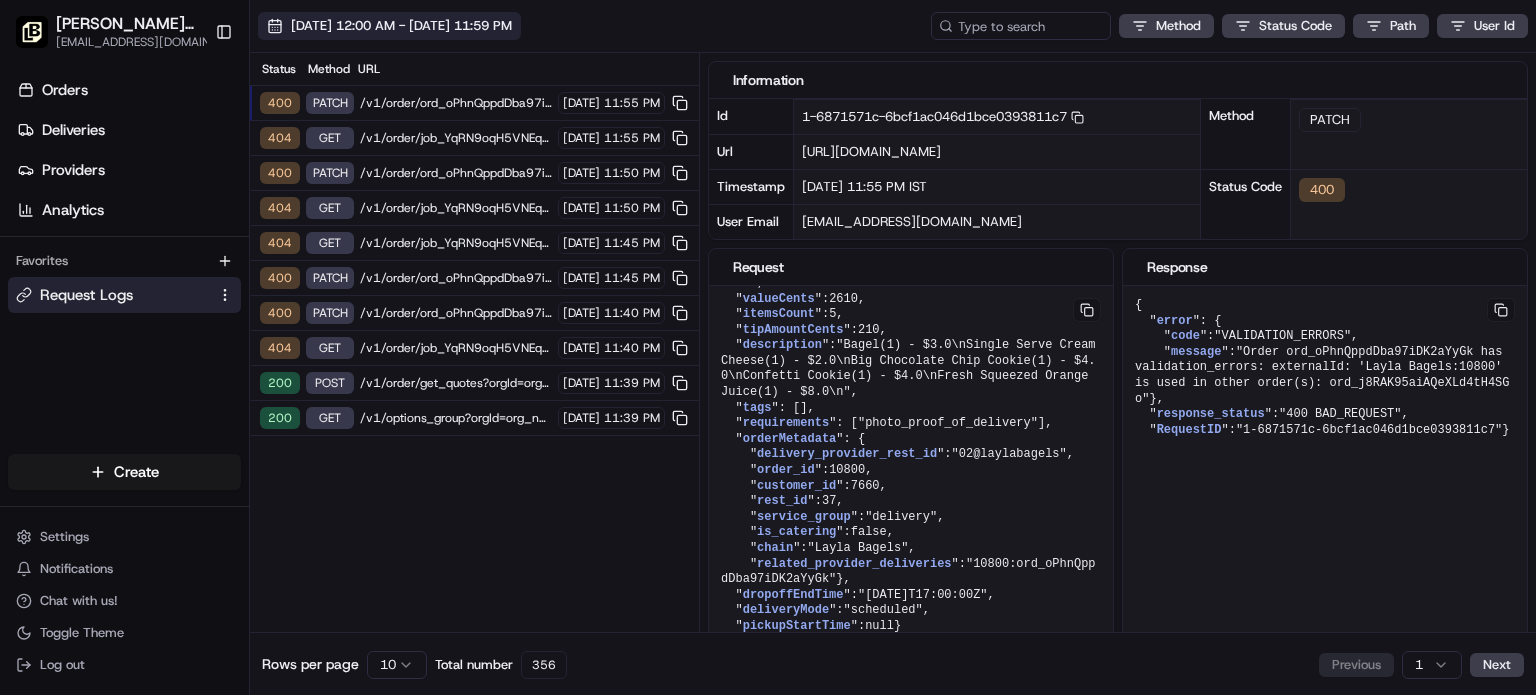 click on "[DATE] 12:00 AM - [DATE] 11:59 PM" at bounding box center [401, 26] 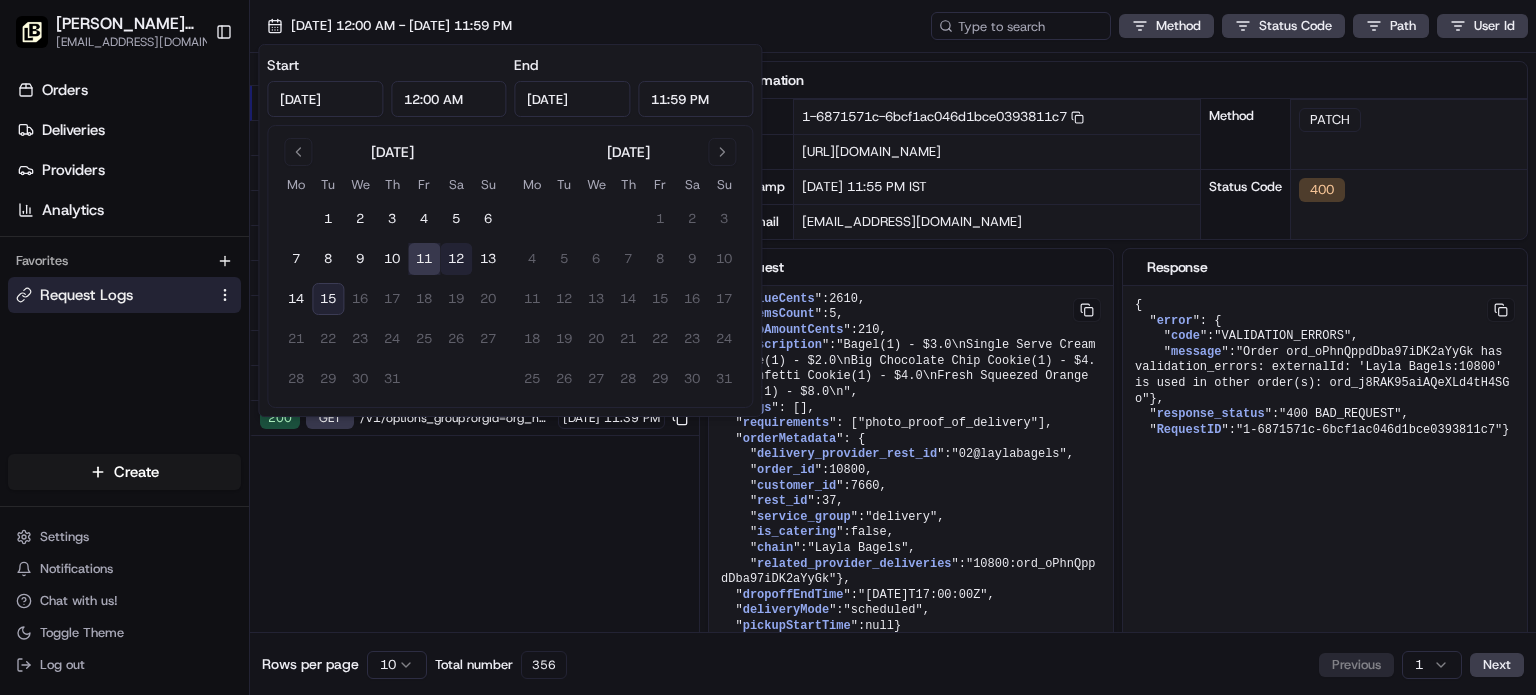 click on "12" at bounding box center [456, 259] 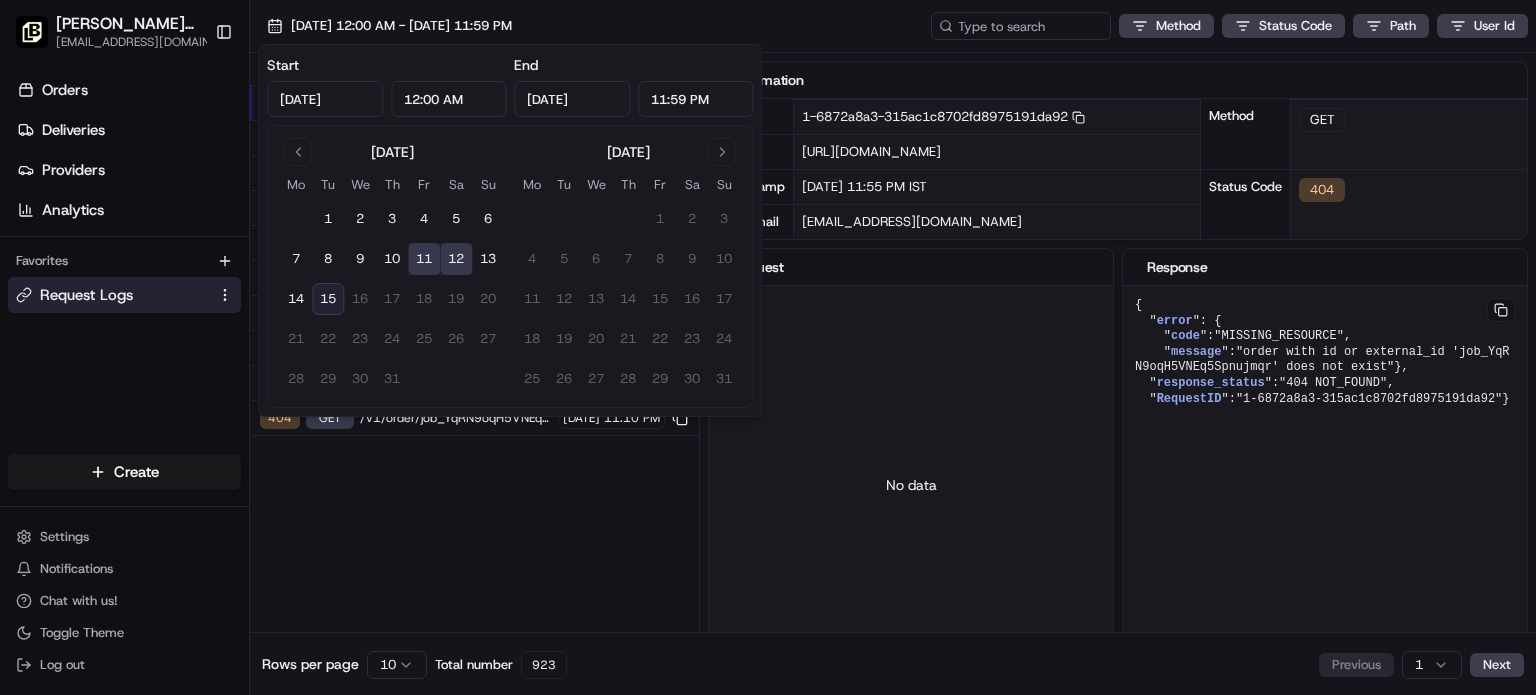 click on "Orders Deliveries Providers Analytics Favorites Request Logs" at bounding box center [124, 267] 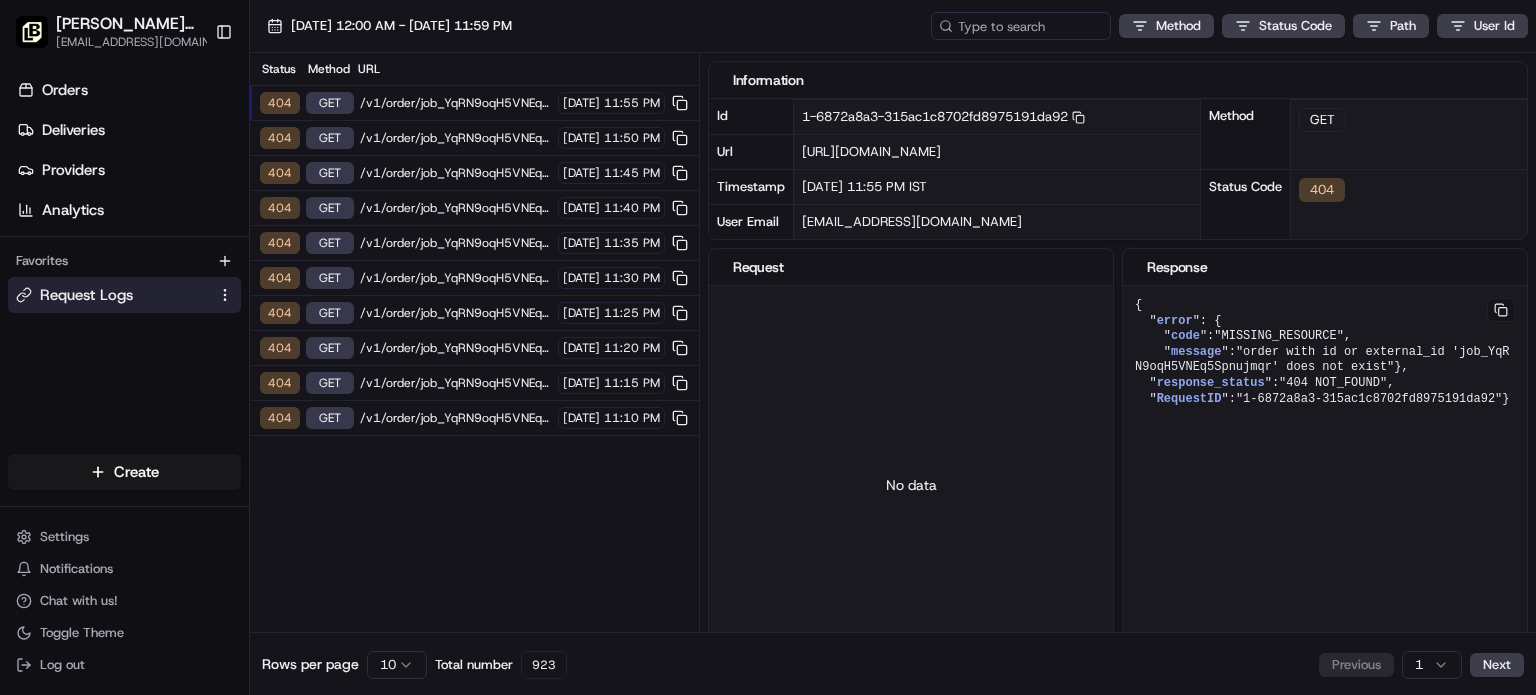 click on "/v1/order/job_YqRN9oqH5VNEq5Spnujmqr?orgId=org_nYCrs2" at bounding box center [456, 103] 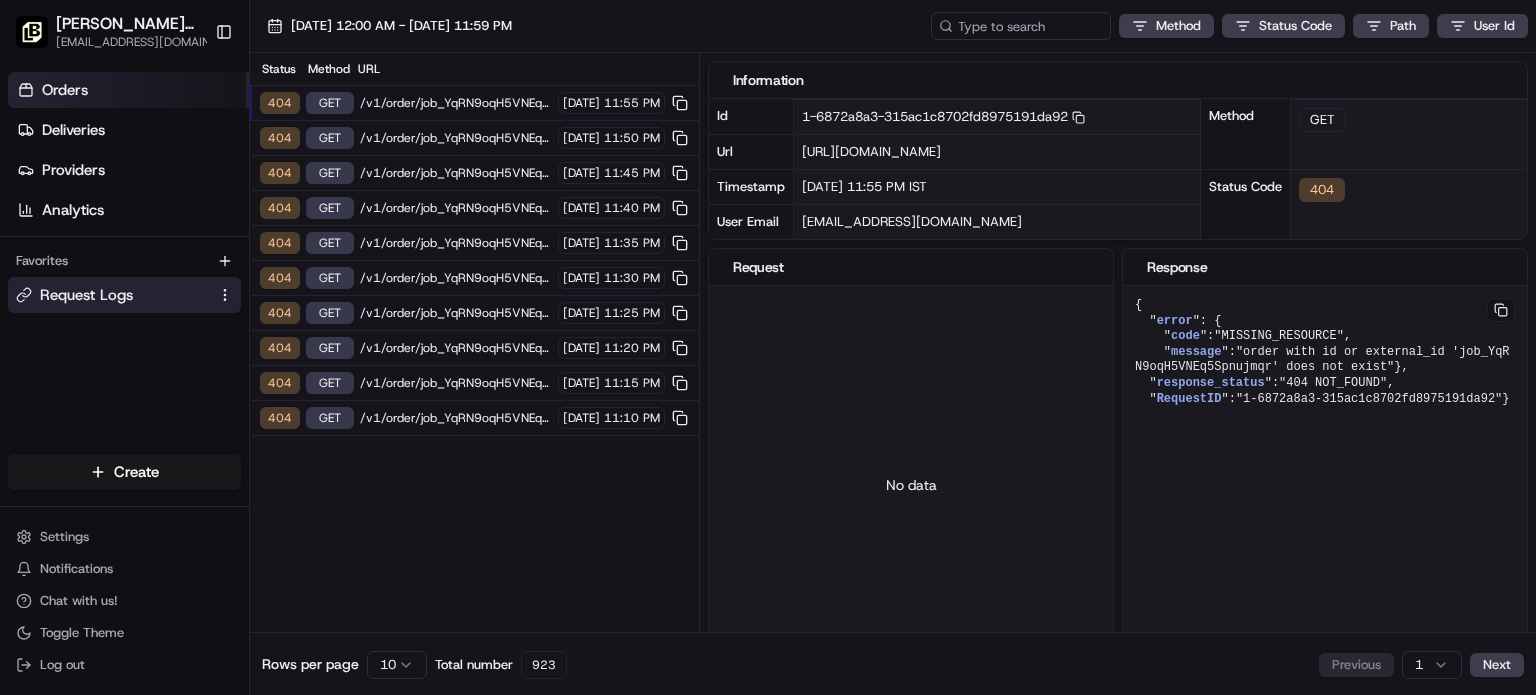 click on "Orders" at bounding box center [128, 90] 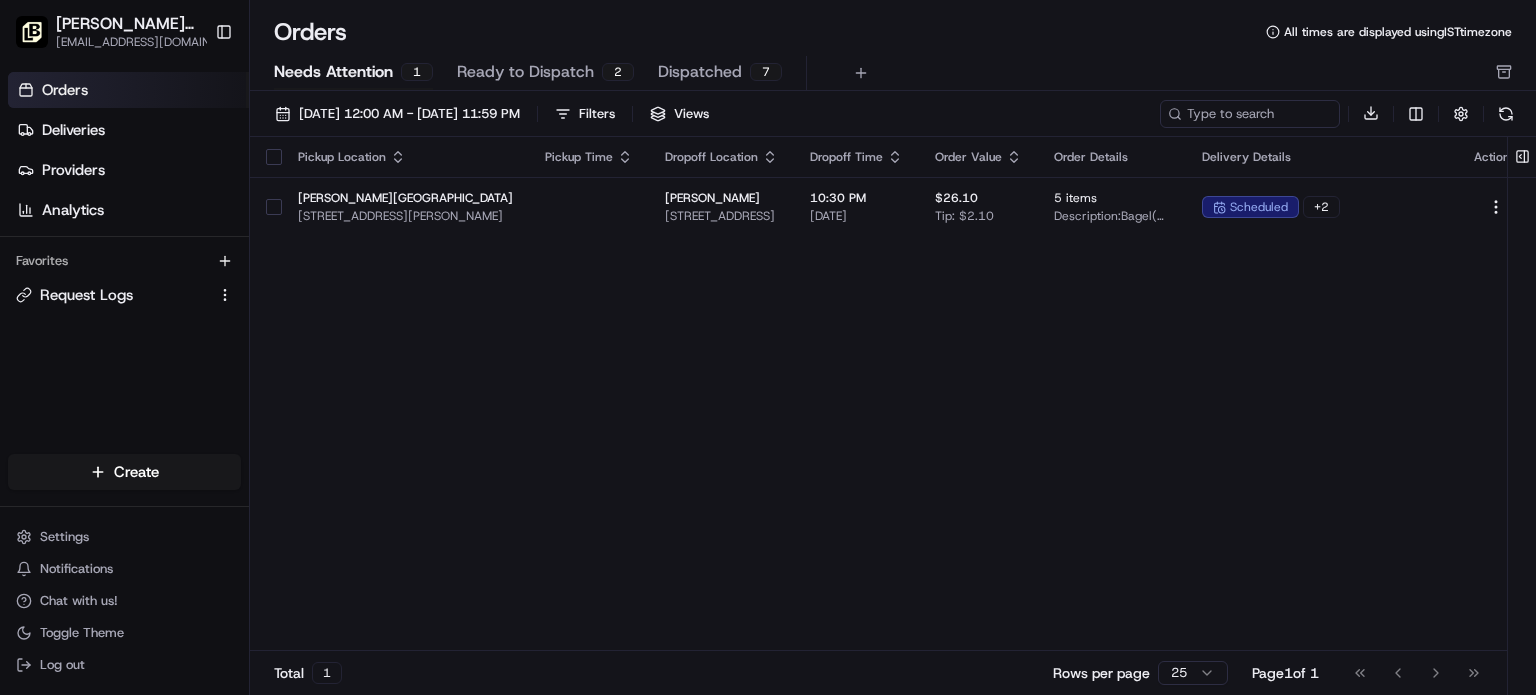 click on "Needs Attention" at bounding box center [333, 72] 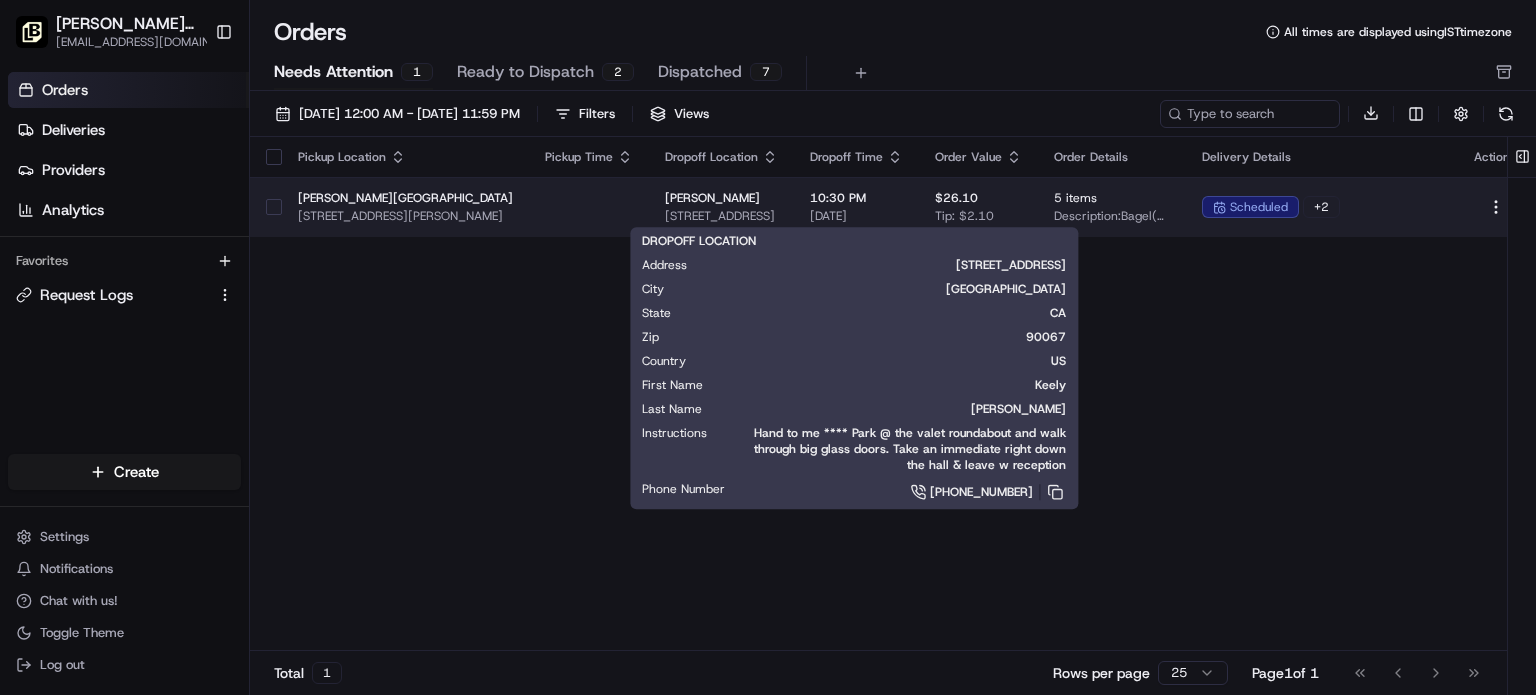click on "[STREET_ADDRESS]" at bounding box center (721, 216) 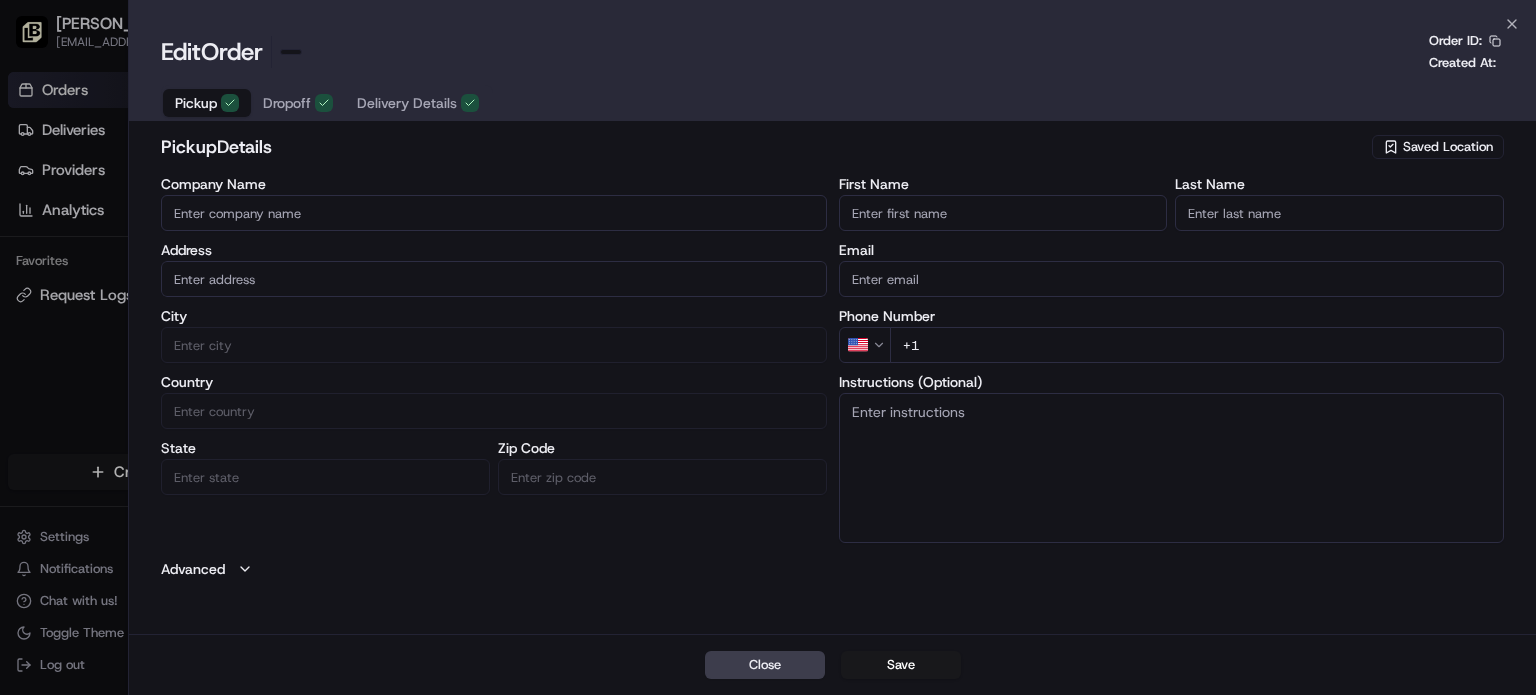 click at bounding box center [768, 347] 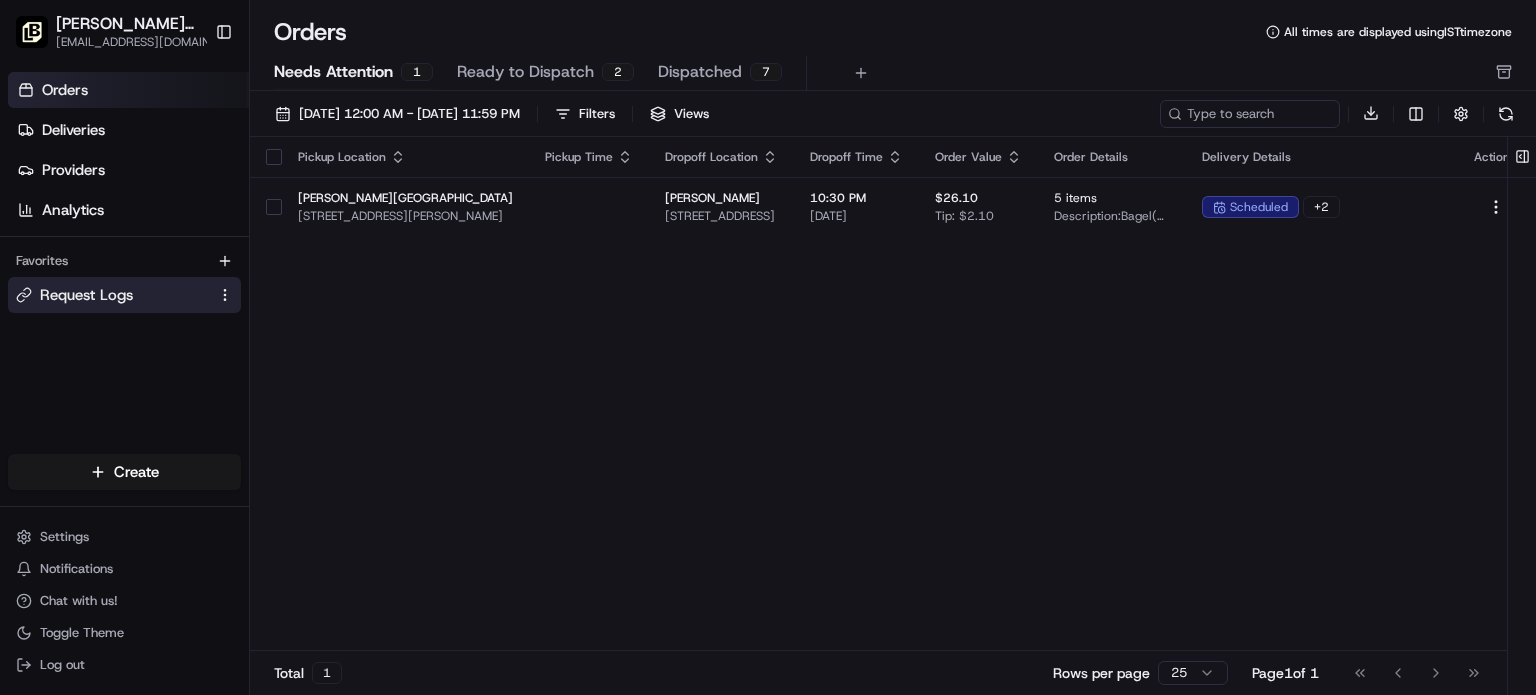 click on "Request Logs" at bounding box center [86, 295] 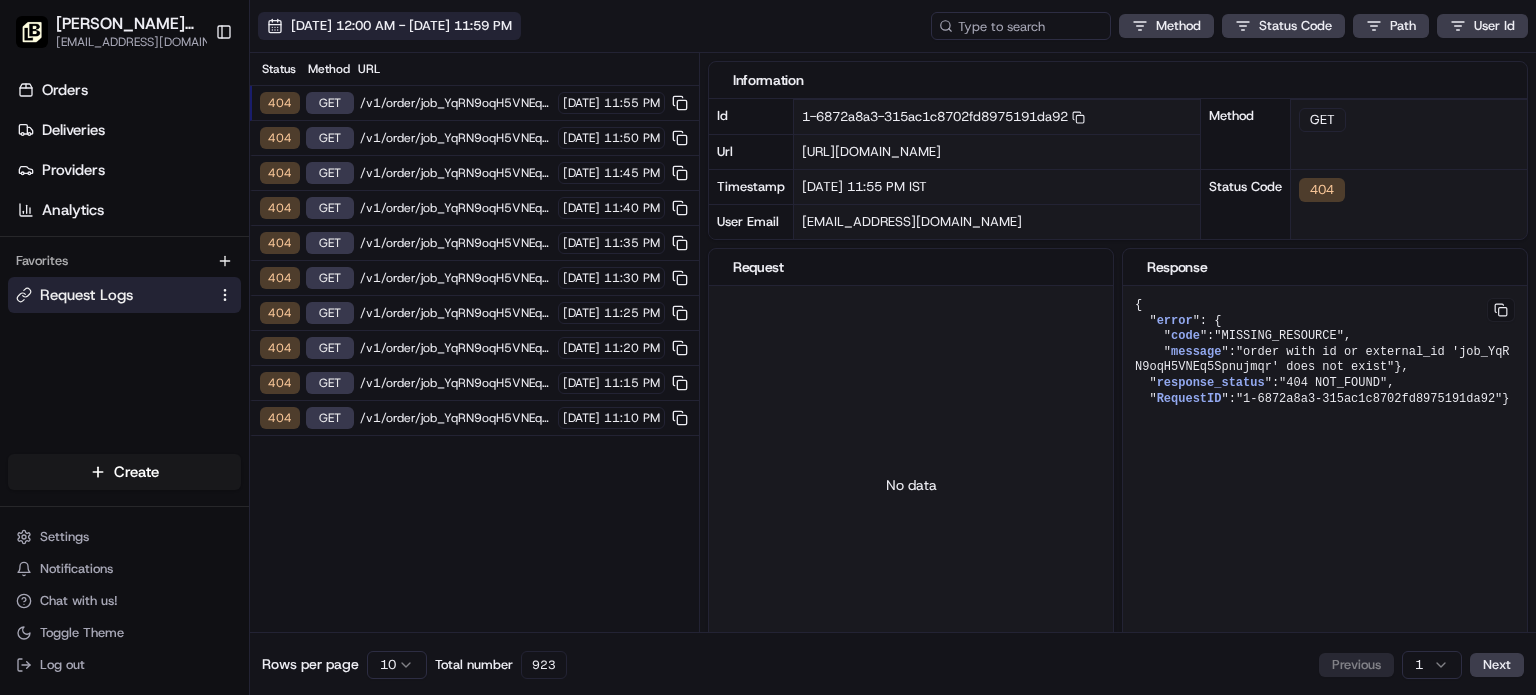 click on "[DATE] 12:00 AM - [DATE] 11:59 PM" at bounding box center [401, 26] 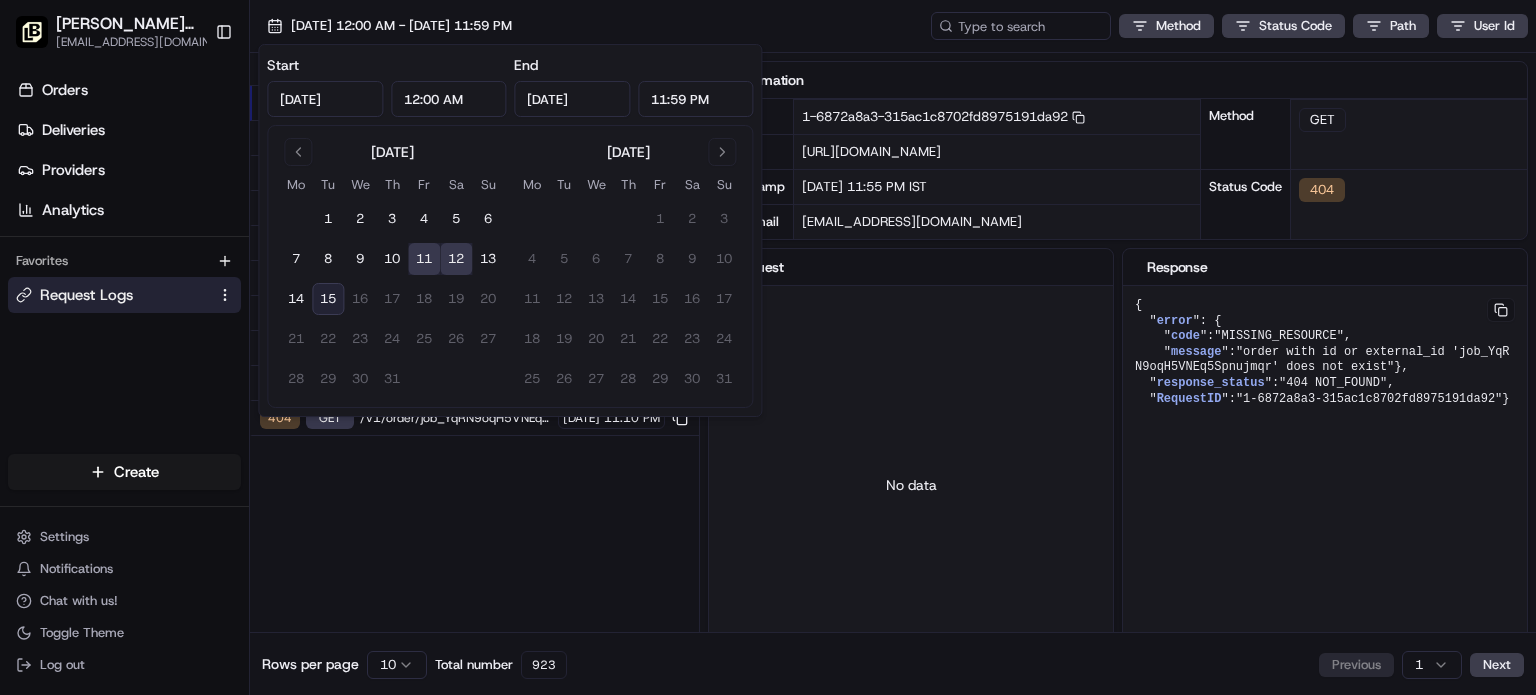 click on "11" at bounding box center [424, 259] 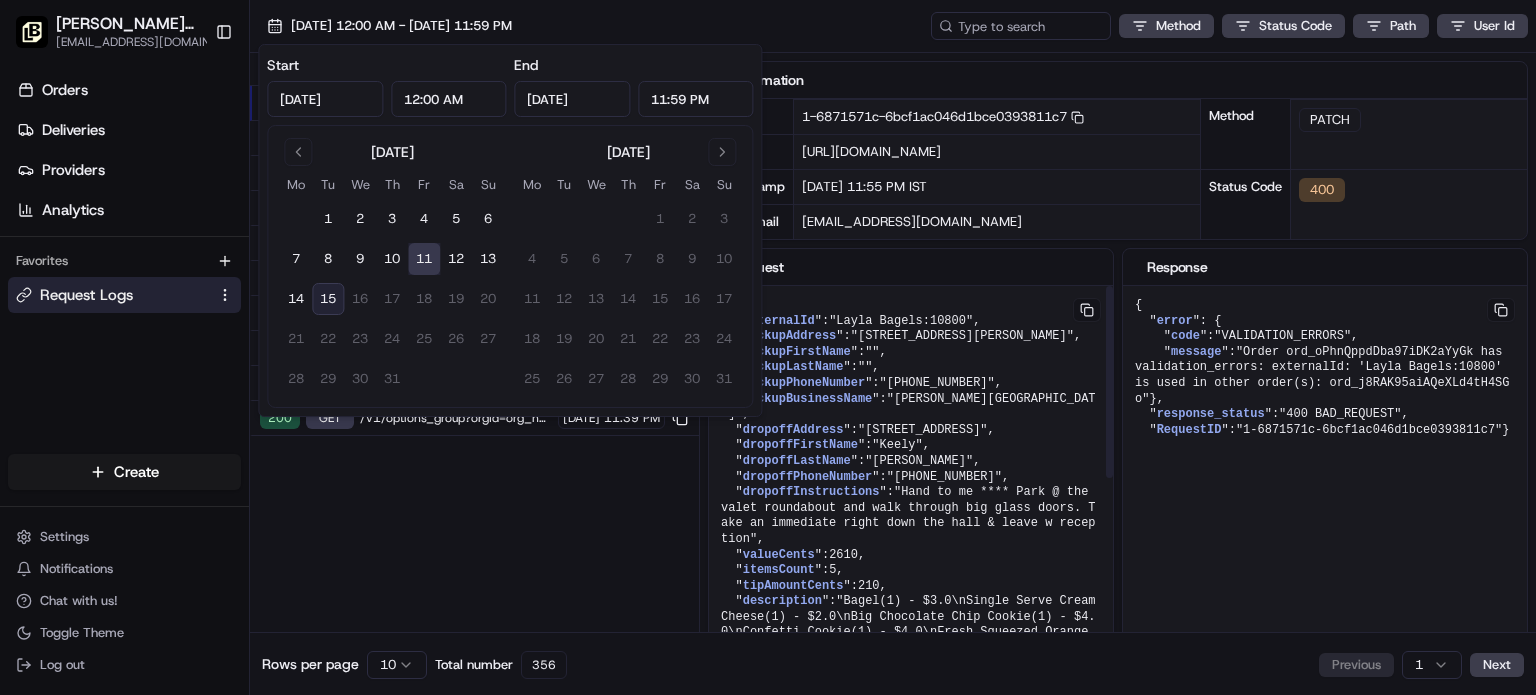 click on ""Hand to me **** Park @ the valet roundabout and walk through big glass doors. Take an immediate right down the hall & leave w reception"" at bounding box center [908, 515] 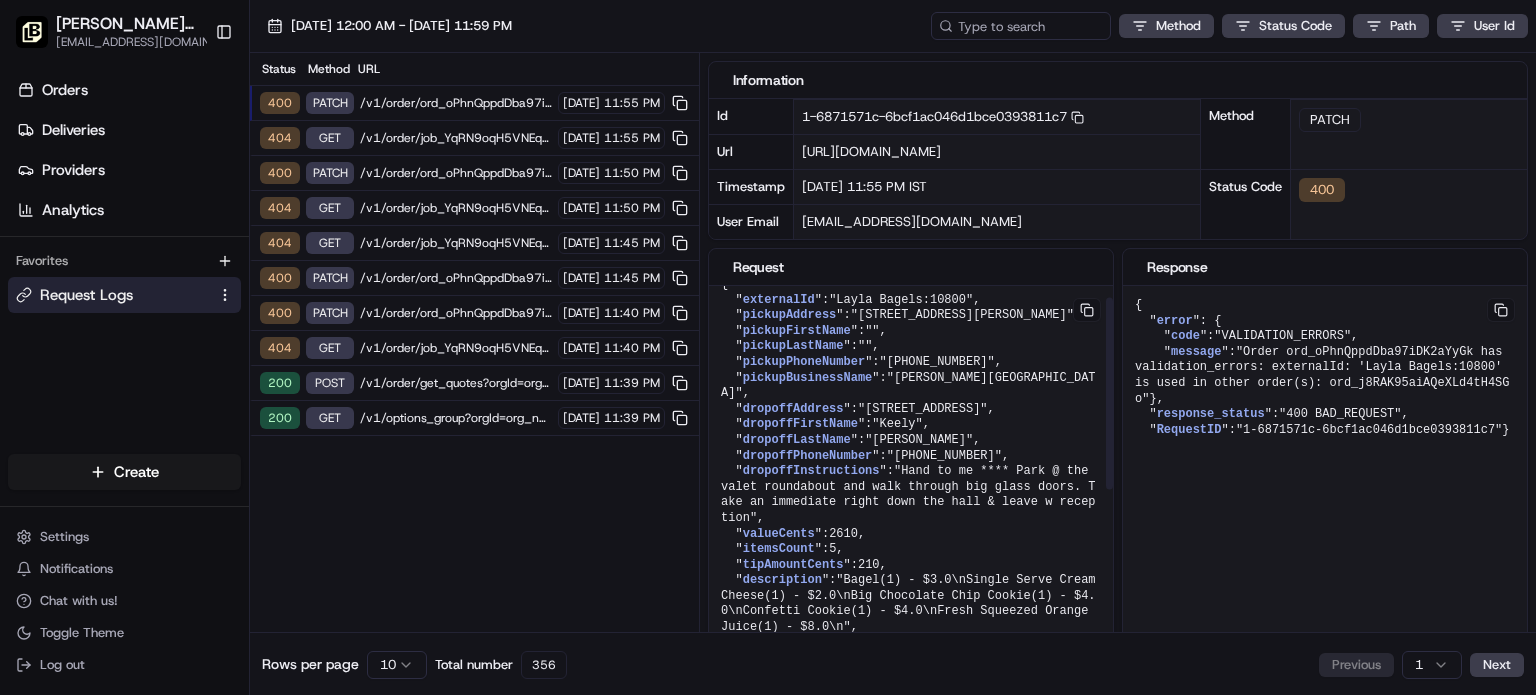 scroll, scrollTop: 20, scrollLeft: 0, axis: vertical 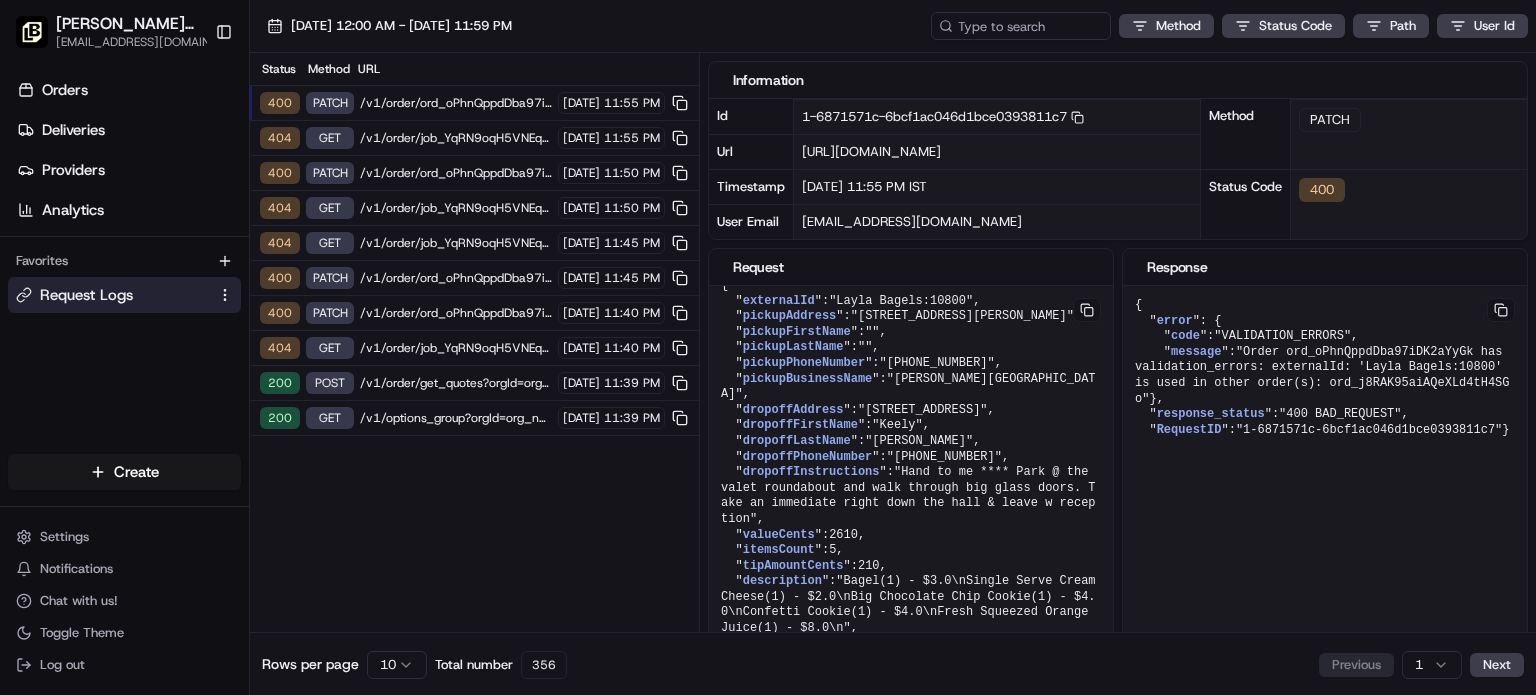click on "Status Method URL 400 PATCH /v1/order/ord_oPhnQppdDba97iDK2aYyGk?orgId=org_nYCrs2 [DATE] 11:55 PM 404 GET /v1/order/job_YqRN9oqH5VNEq5Spnujmqr?orgId=org_nYCrs2 [DATE] 11:55 PM 400 PATCH /v1/order/ord_oPhnQppdDba97iDK2aYyGk?orgId=org_nYCrs2 [DATE] 11:50 PM 404 GET /v1/order/job_YqRN9oqH5VNEq5Spnujmqr?orgId=org_nYCrs2 [DATE] 11:50 PM 404 GET /v1/order/job_YqRN9oqH5VNEq5Spnujmqr?orgId=org_nYCrs2 [DATE] 11:45 PM 400 PATCH /v1/order/ord_oPhnQppdDba97iDK2aYyGk?orgId=org_nYCrs2 [DATE] 11:45 PM 400 PATCH /v1/order/ord_oPhnQppdDba97iDK2aYyGk?orgId=org_nYCrs2 [DATE] 11:40 PM 404 GET /v1/order/job_YqRN9oqH5VNEq5Spnujmqr?orgId=org_nYCrs2 [DATE] 11:40 PM 200 POST /v1/order/get_quotes?orgId=org_nYCrs2 [DATE] 11:39 PM 200 GET /v1/options_group?orgId=org_nYCrs2 [DATE] 11:39 PM" at bounding box center [474, 342] 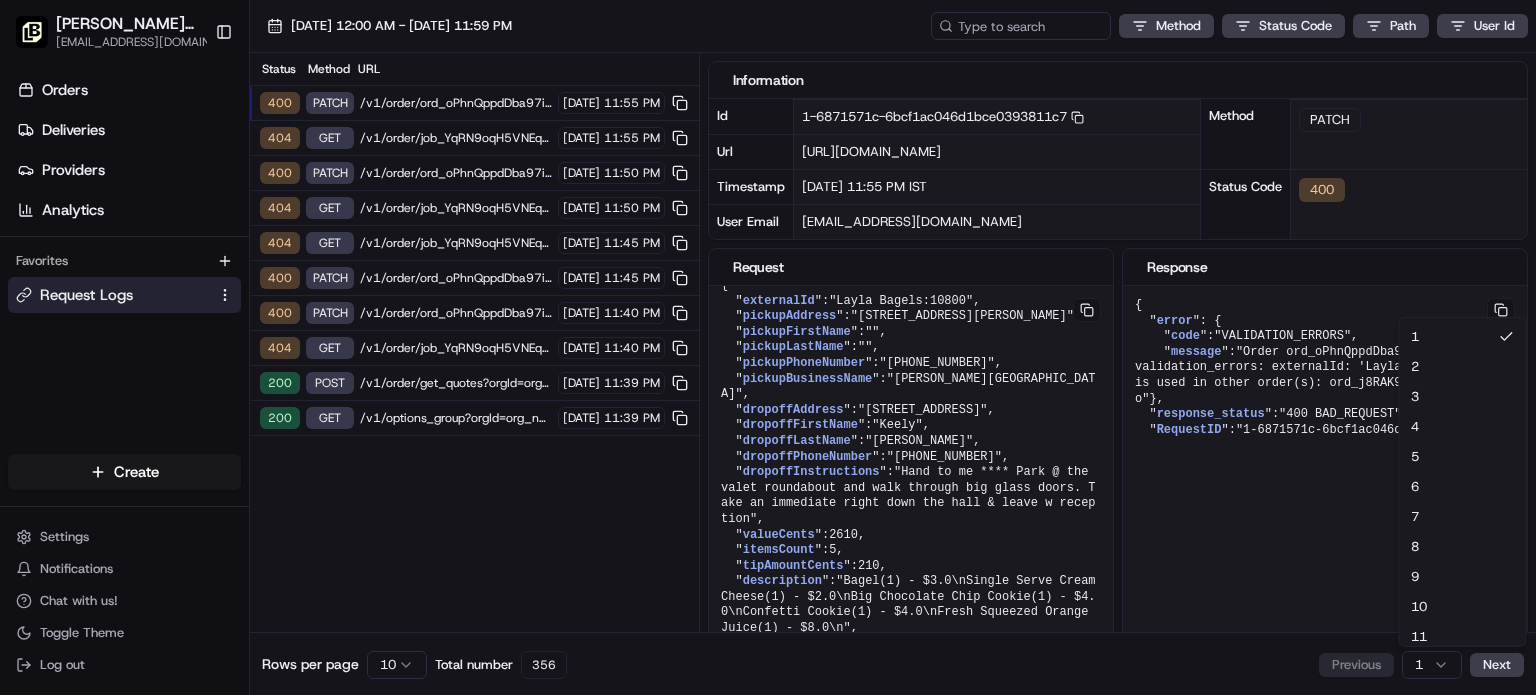 click on "Layla Bagels ([PERSON_NAME][GEOGRAPHIC_DATA]) [EMAIL_ADDRESS][DOMAIN_NAME] Toggle Sidebar Orders Deliveries Providers Analytics Favorites Request Logs Main Menu Members & Organization Organization Users Roles Preferences Customization Tracking Orchestration Automations Dispatch Strategy Locations Pickup Locations Dropoff Locations Billing Billing Refund Requests Integrations Notification Triggers Webhooks API Keys Request Logs Create Settings Notifications Chat with us! Toggle Theme Log out [DATE] 12:00 AM - [DATE] 11:59 PM Method Status Code Path User Id Status Method URL 400 PATCH /v1/order/ord_oPhnQppdDba97iDK2aYyGk?orgId=org_nYCrs2 [DATE] 11:55 PM 404 GET /v1/order/job_YqRN9oqH5VNEq5Spnujmqr?orgId=org_nYCrs2 [DATE] 11:55 PM 400 PATCH /v1/order/ord_oPhnQppdDba97iDK2aYyGk?orgId=org_nYCrs2 [DATE] 11:50 PM 404 GET /v1/order/job_YqRN9oqH5VNEq5Spnujmqr?orgId=org_nYCrs2 [DATE] 11:50 PM 404 GET /v1/order/job_YqRN9oqH5VNEq5Spnujmqr?orgId=org_nYCrs2 [DATE] 11:45 PM 400 PATCH [DATE] 11:45 PM Id" at bounding box center (768, 347) 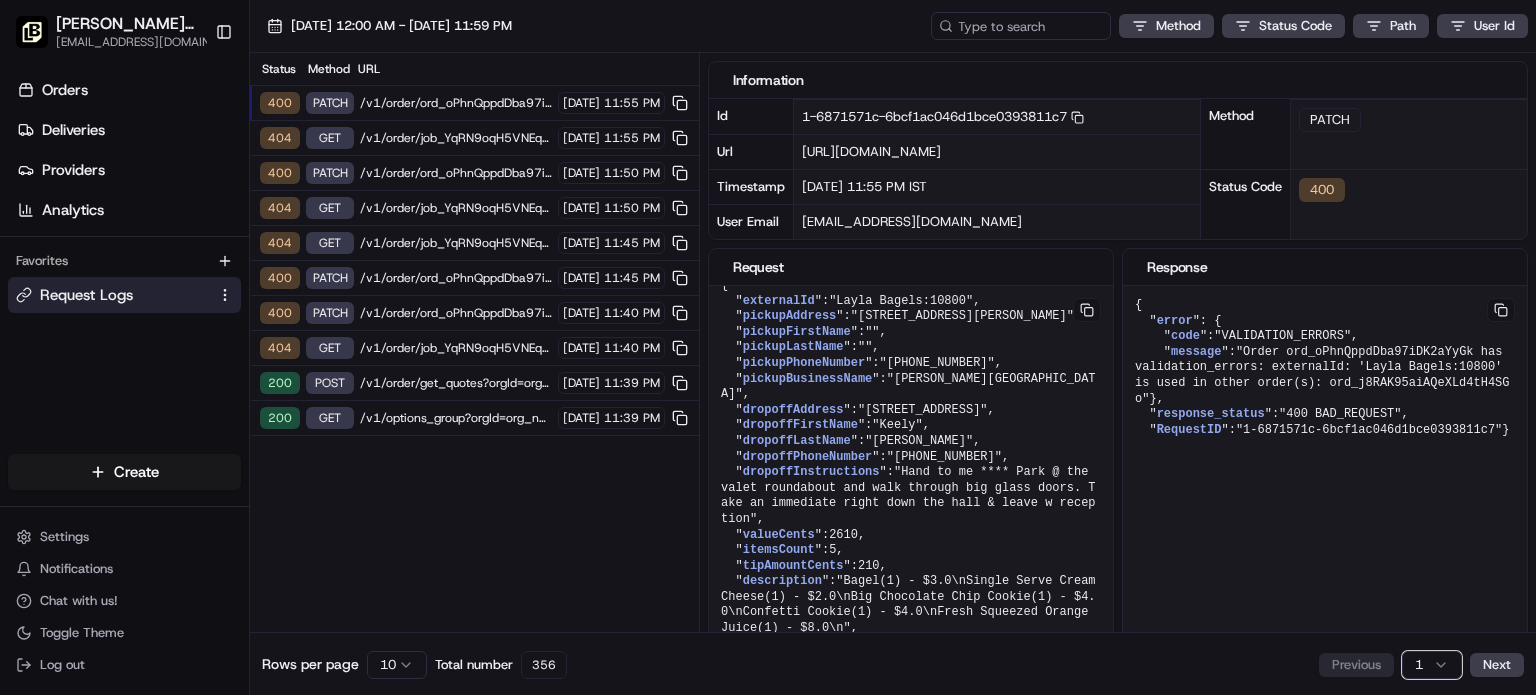 click on "Layla Bagels ([PERSON_NAME][GEOGRAPHIC_DATA]) [EMAIL_ADDRESS][DOMAIN_NAME] Toggle Sidebar Orders Deliveries Providers Analytics Favorites Request Logs Main Menu Members & Organization Organization Users Roles Preferences Customization Tracking Orchestration Automations Dispatch Strategy Locations Pickup Locations Dropoff Locations Billing Billing Refund Requests Integrations Notification Triggers Webhooks API Keys Request Logs Create Settings Notifications Chat with us! Toggle Theme Log out [DATE] 12:00 AM - [DATE] 11:59 PM Method Status Code Path User Id Status Method URL 400 PATCH /v1/order/ord_oPhnQppdDba97iDK2aYyGk?orgId=org_nYCrs2 [DATE] 11:55 PM 404 GET /v1/order/job_YqRN9oqH5VNEq5Spnujmqr?orgId=org_nYCrs2 [DATE] 11:55 PM 400 PATCH /v1/order/ord_oPhnQppdDba97iDK2aYyGk?orgId=org_nYCrs2 [DATE] 11:50 PM 404 GET /v1/order/job_YqRN9oqH5VNEq5Spnujmqr?orgId=org_nYCrs2 [DATE] 11:50 PM 404 GET /v1/order/job_YqRN9oqH5VNEq5Spnujmqr?orgId=org_nYCrs2 [DATE] 11:45 PM 400 PATCH [DATE] 11:45 PM Id" at bounding box center [768, 347] 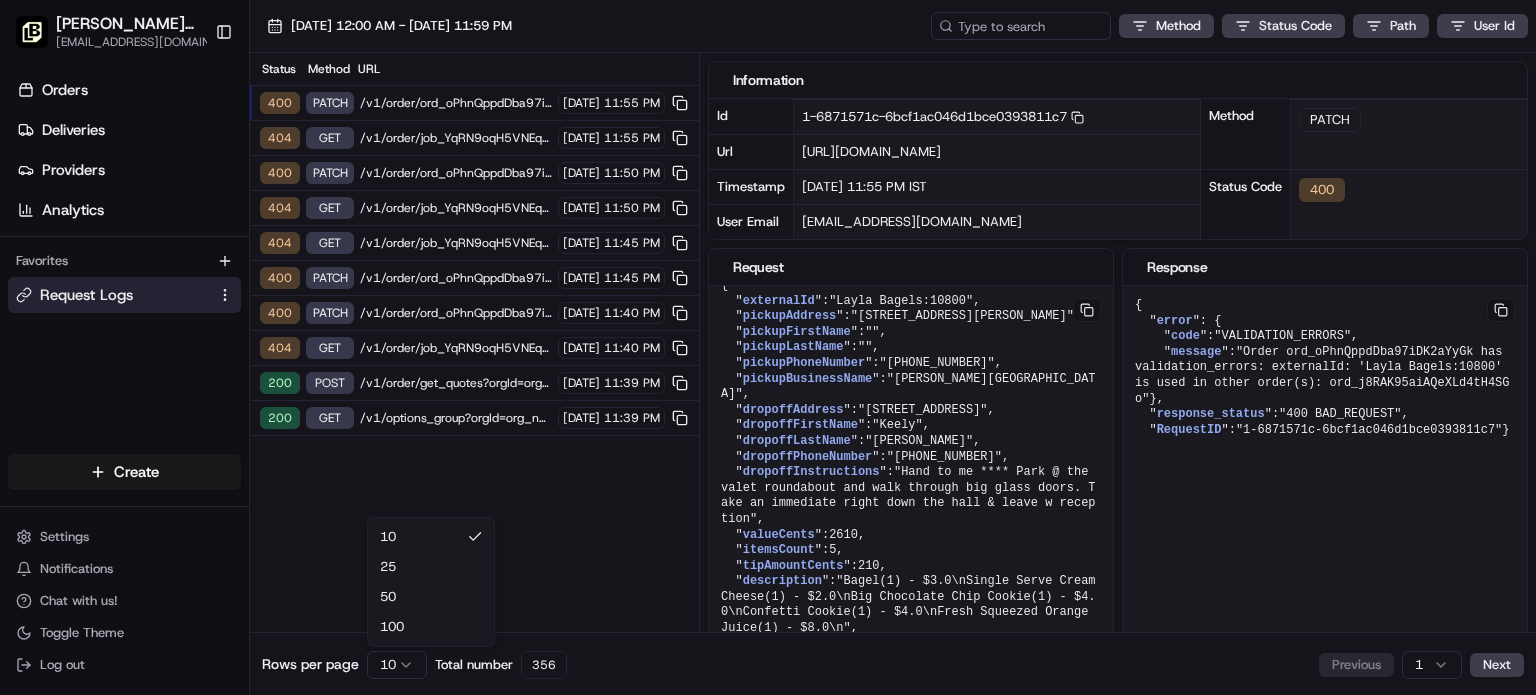 click on "Layla Bagels ([PERSON_NAME][GEOGRAPHIC_DATA]) [EMAIL_ADDRESS][DOMAIN_NAME] Toggle Sidebar Orders Deliveries Providers Analytics Favorites Request Logs Main Menu Members & Organization Organization Users Roles Preferences Customization Tracking Orchestration Automations Dispatch Strategy Locations Pickup Locations Dropoff Locations Billing Billing Refund Requests Integrations Notification Triggers Webhooks API Keys Request Logs Create Settings Notifications Chat with us! Toggle Theme Log out [DATE] 12:00 AM - [DATE] 11:59 PM Method Status Code Path User Id Status Method URL 400 PATCH /v1/order/ord_oPhnQppdDba97iDK2aYyGk?orgId=org_nYCrs2 [DATE] 11:55 PM 404 GET /v1/order/job_YqRN9oqH5VNEq5Spnujmqr?orgId=org_nYCrs2 [DATE] 11:55 PM 400 PATCH /v1/order/ord_oPhnQppdDba97iDK2aYyGk?orgId=org_nYCrs2 [DATE] 11:50 PM 404 GET /v1/order/job_YqRN9oqH5VNEq5Spnujmqr?orgId=org_nYCrs2 [DATE] 11:50 PM 404 GET /v1/order/job_YqRN9oqH5VNEq5Spnujmqr?orgId=org_nYCrs2 [DATE] 11:45 PM 400 PATCH [DATE] 11:45 PM Id" at bounding box center (768, 347) 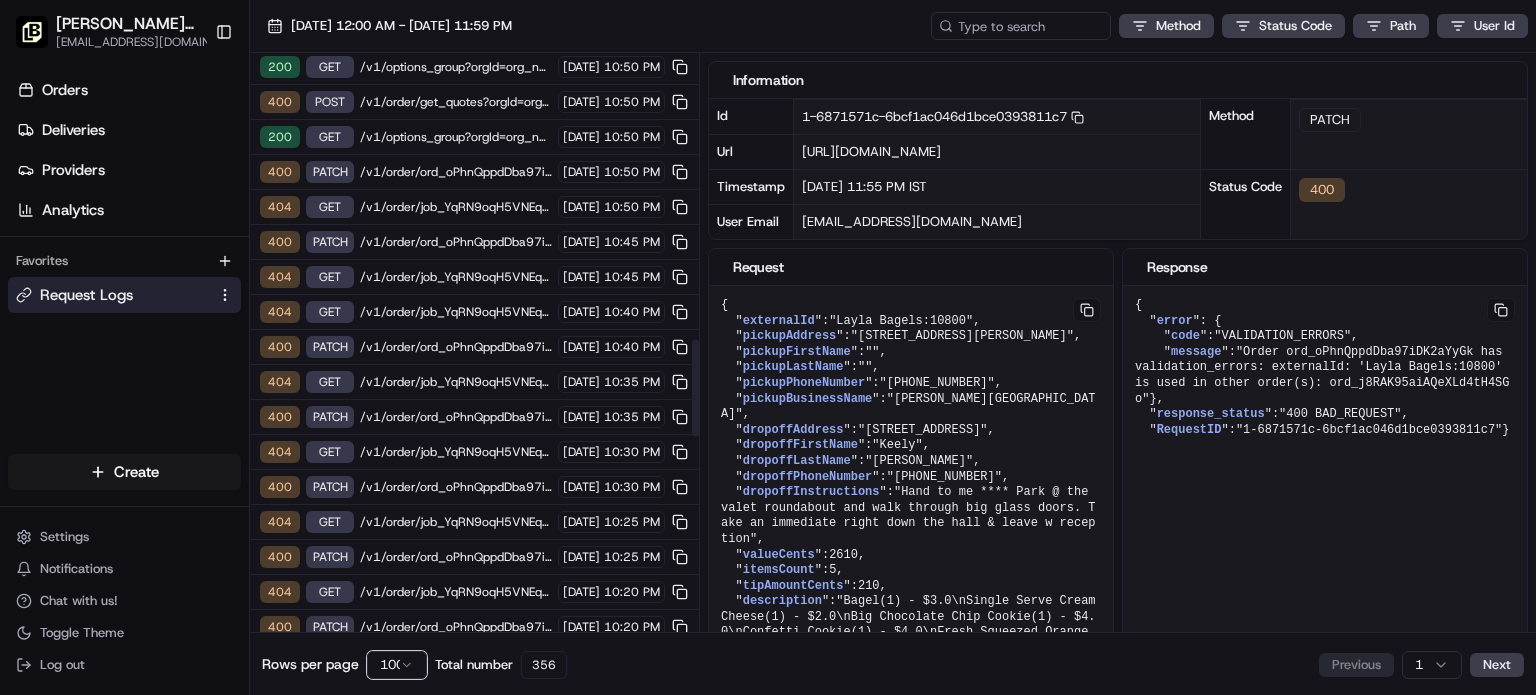 scroll, scrollTop: 1718, scrollLeft: 0, axis: vertical 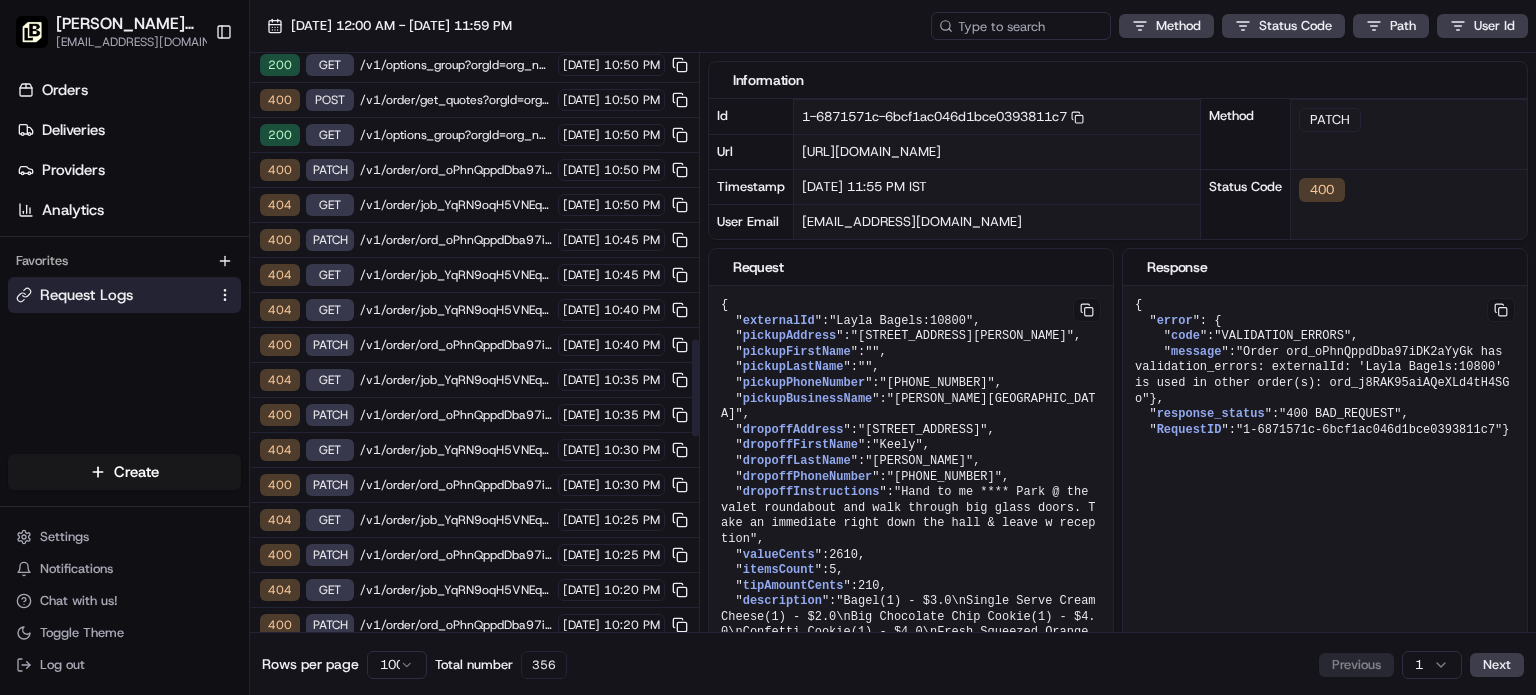 click on "/v1/order/ord_oPhnQppdDba97iDK2aYyGk?orgId=org_nYCrs2" at bounding box center (456, 345) 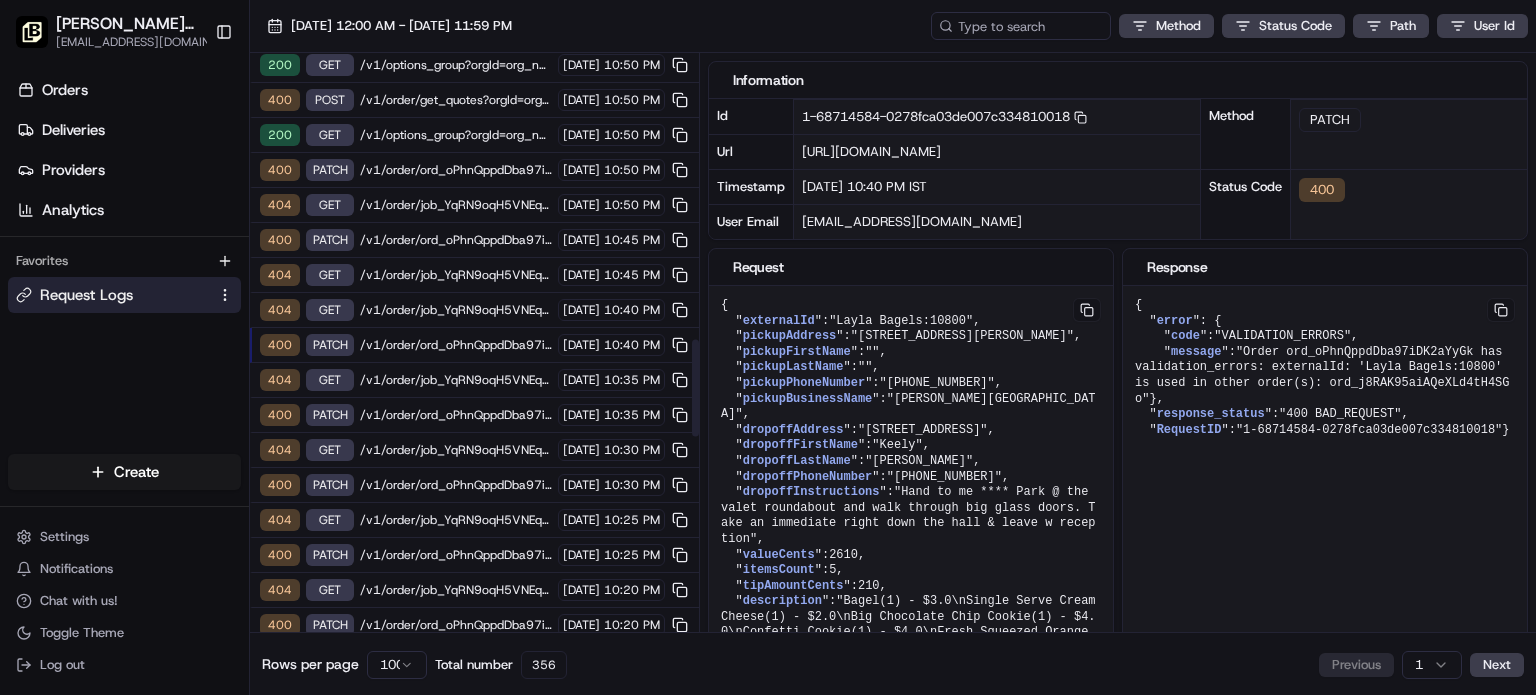 click on "/v1/order/ord_oPhnQppdDba97iDK2aYyGk?orgId=org_nYCrs2" at bounding box center [456, 345] 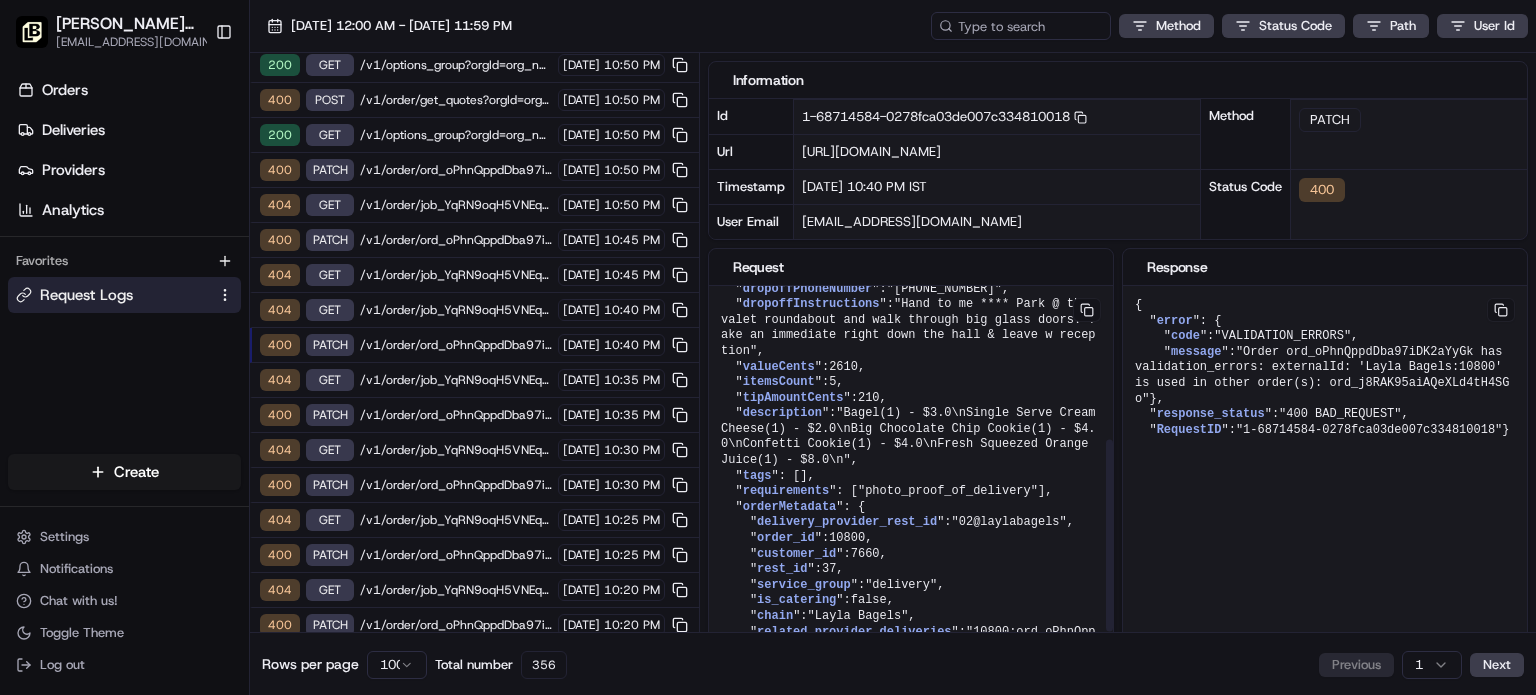 scroll, scrollTop: 317, scrollLeft: 0, axis: vertical 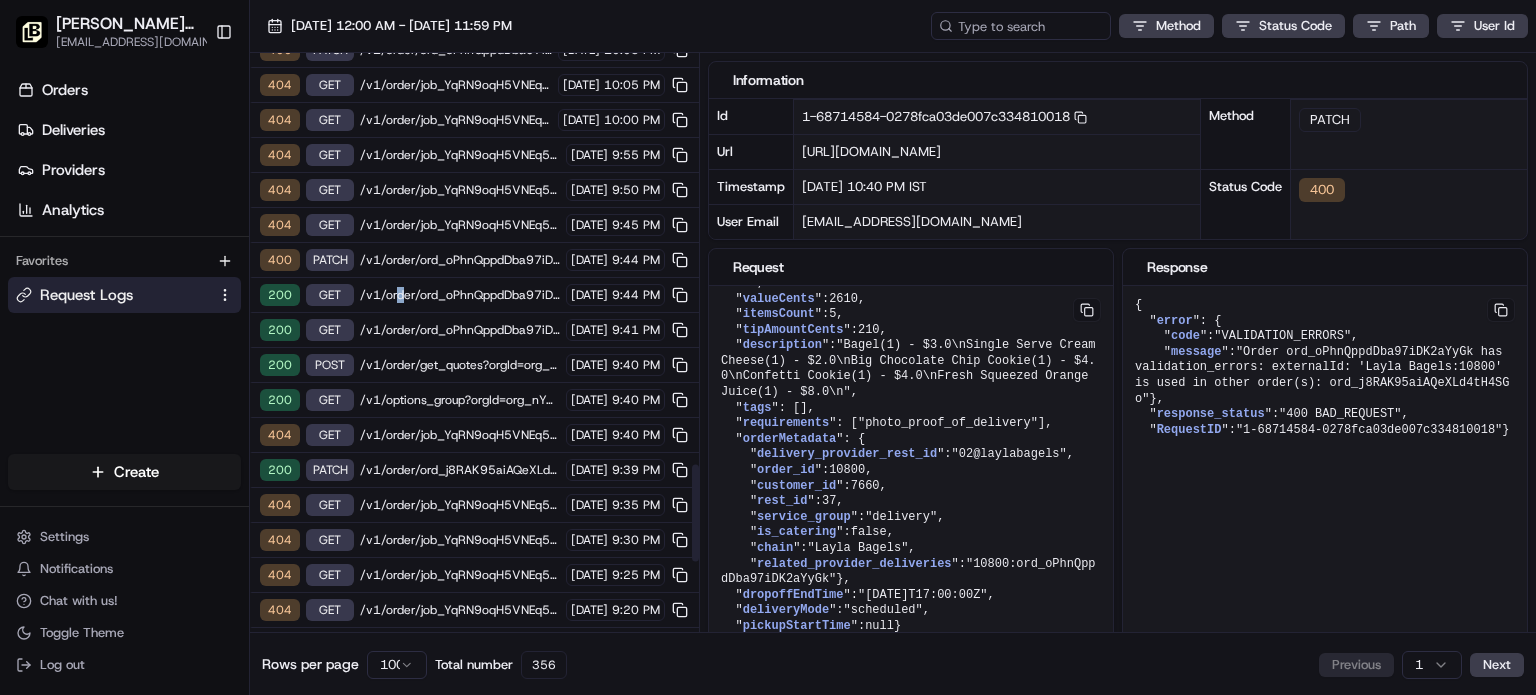 drag, startPoint x: 427, startPoint y: 250, endPoint x: 398, endPoint y: 247, distance: 29.15476 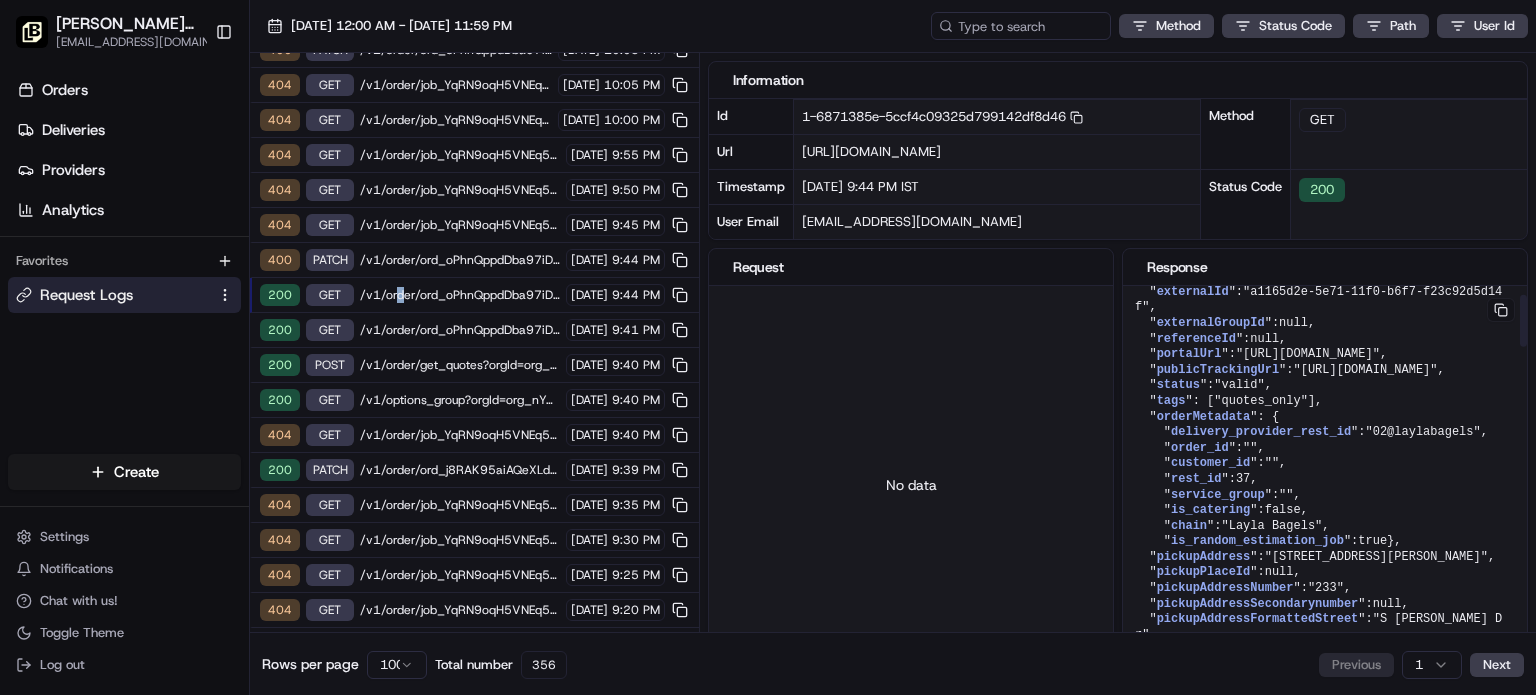 scroll, scrollTop: 0, scrollLeft: 0, axis: both 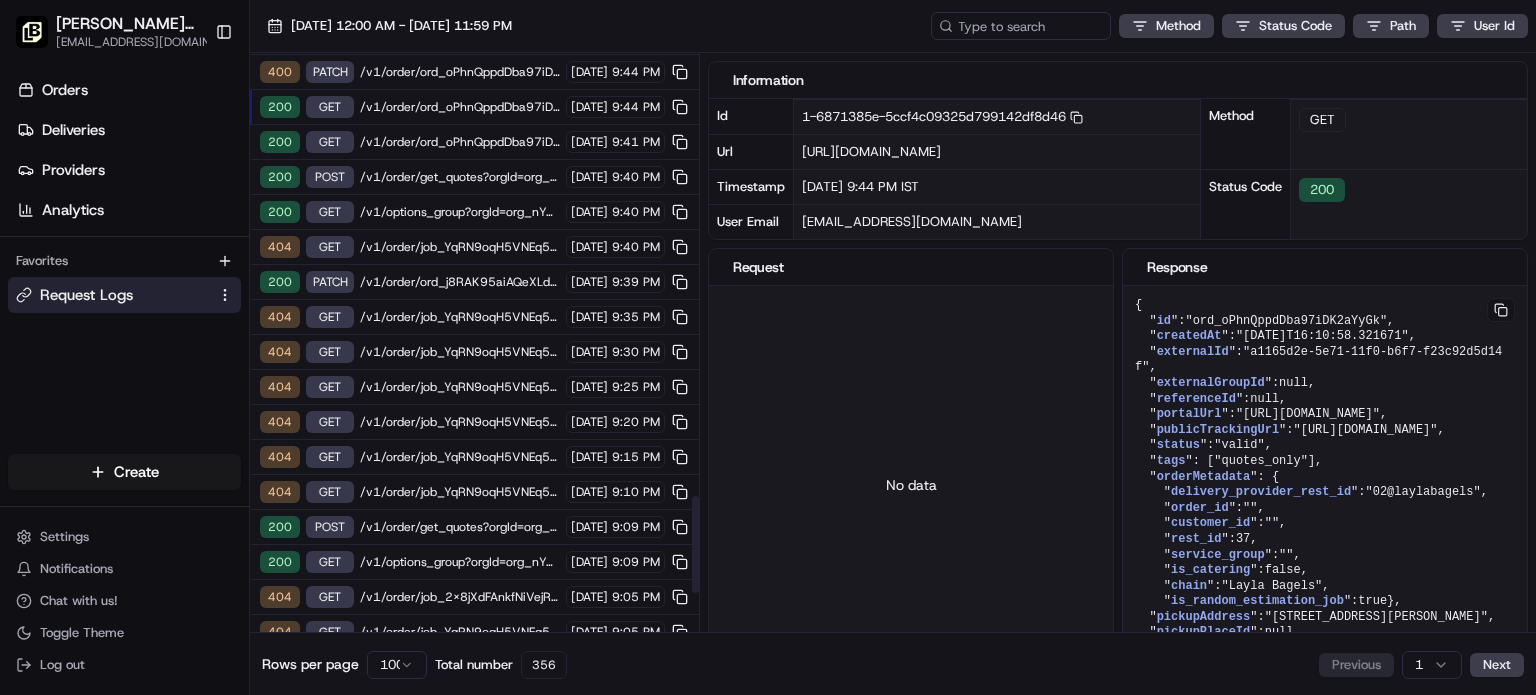 click on "/v1/order/ord_j8RAK95aiAQeXLd4tH4SGo?orgId=org_nYCrs2" at bounding box center [460, 282] 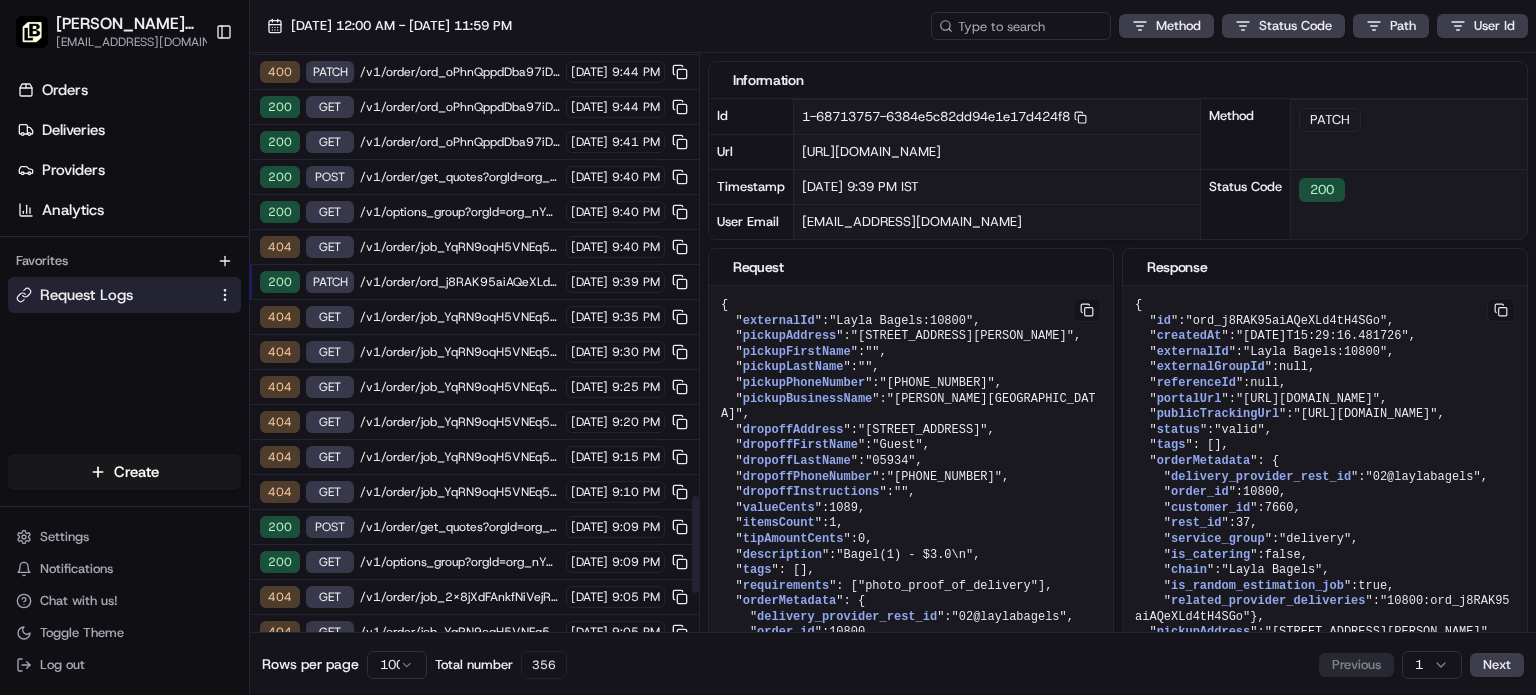 click on "/v1/order/ord_j8RAK95aiAQeXLd4tH4SGo?orgId=org_nYCrs2" at bounding box center (460, 282) 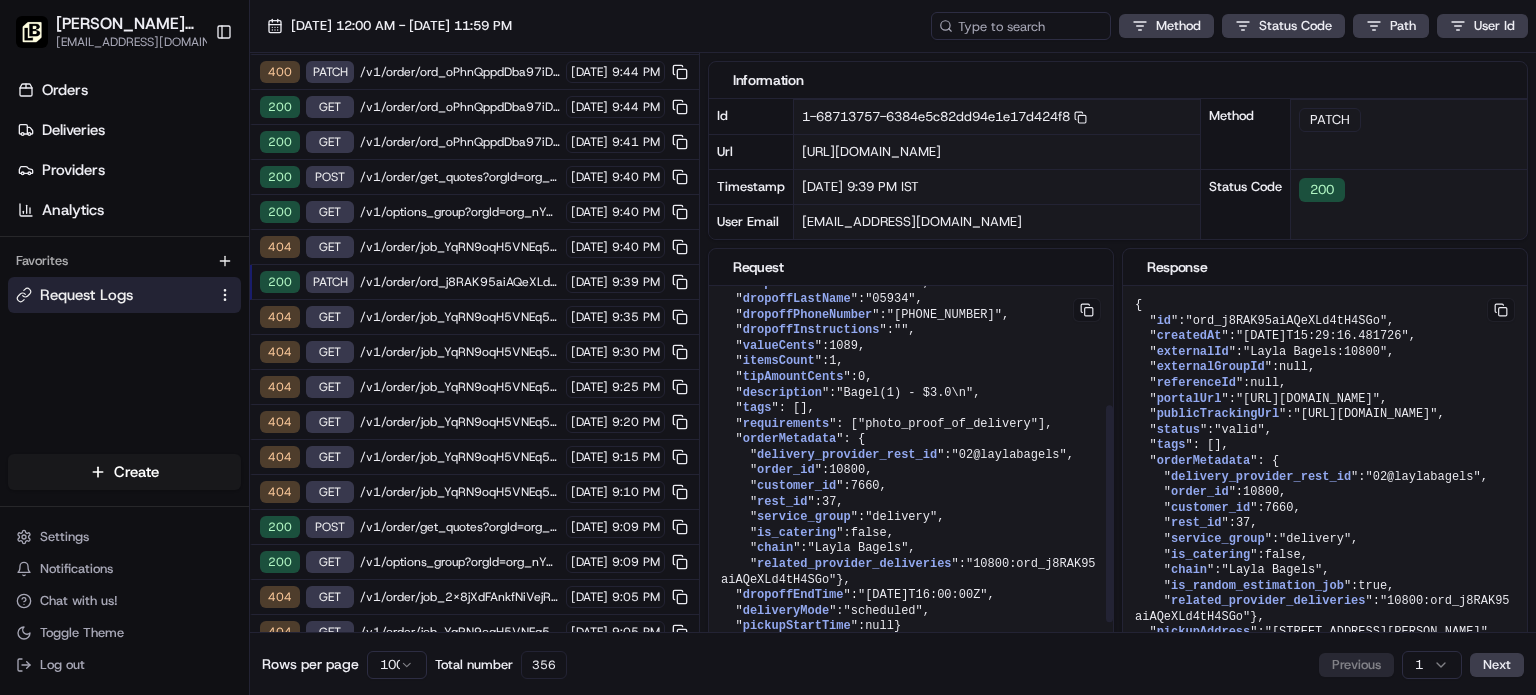 scroll, scrollTop: 240, scrollLeft: 0, axis: vertical 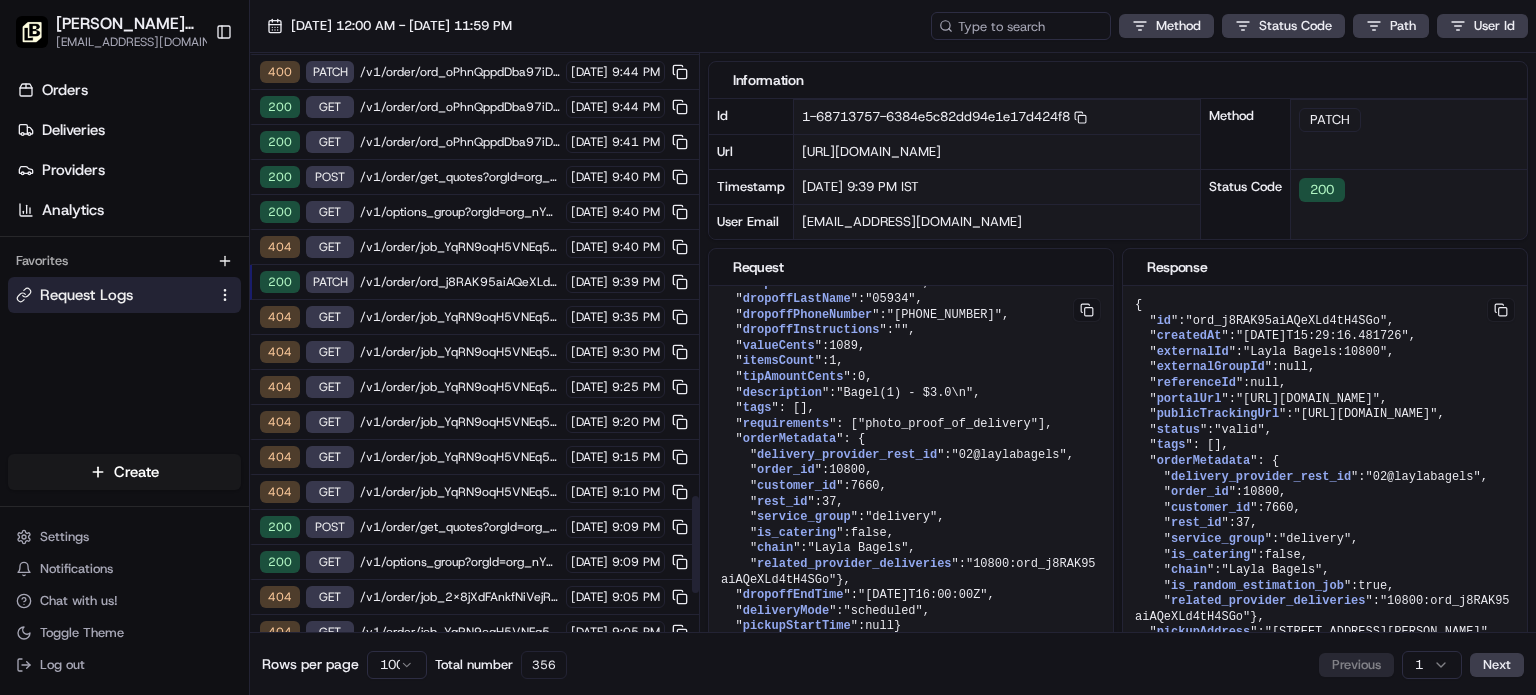 click on "/v1/order/ord_j8RAK95aiAQeXLd4tH4SGo?orgId=org_nYCrs2" at bounding box center [460, 282] 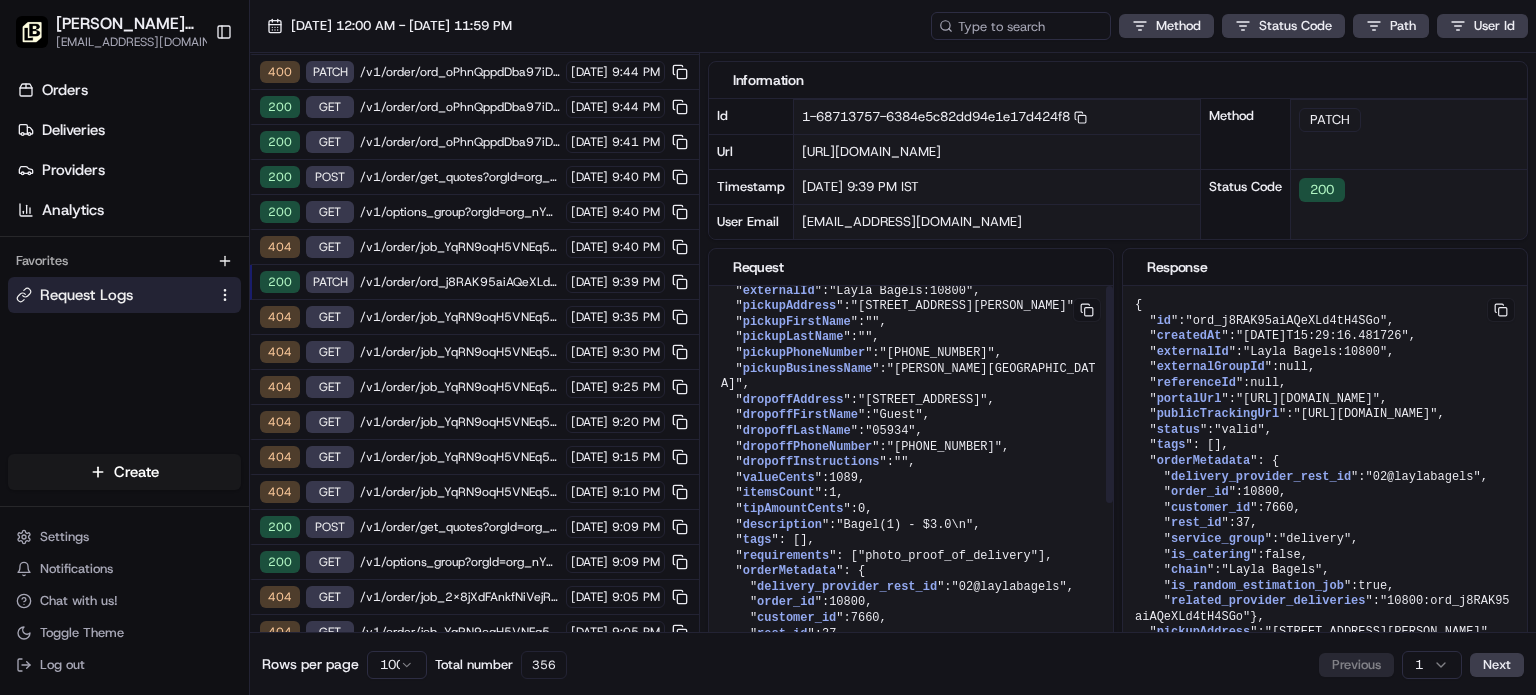 scroll, scrollTop: 0, scrollLeft: 0, axis: both 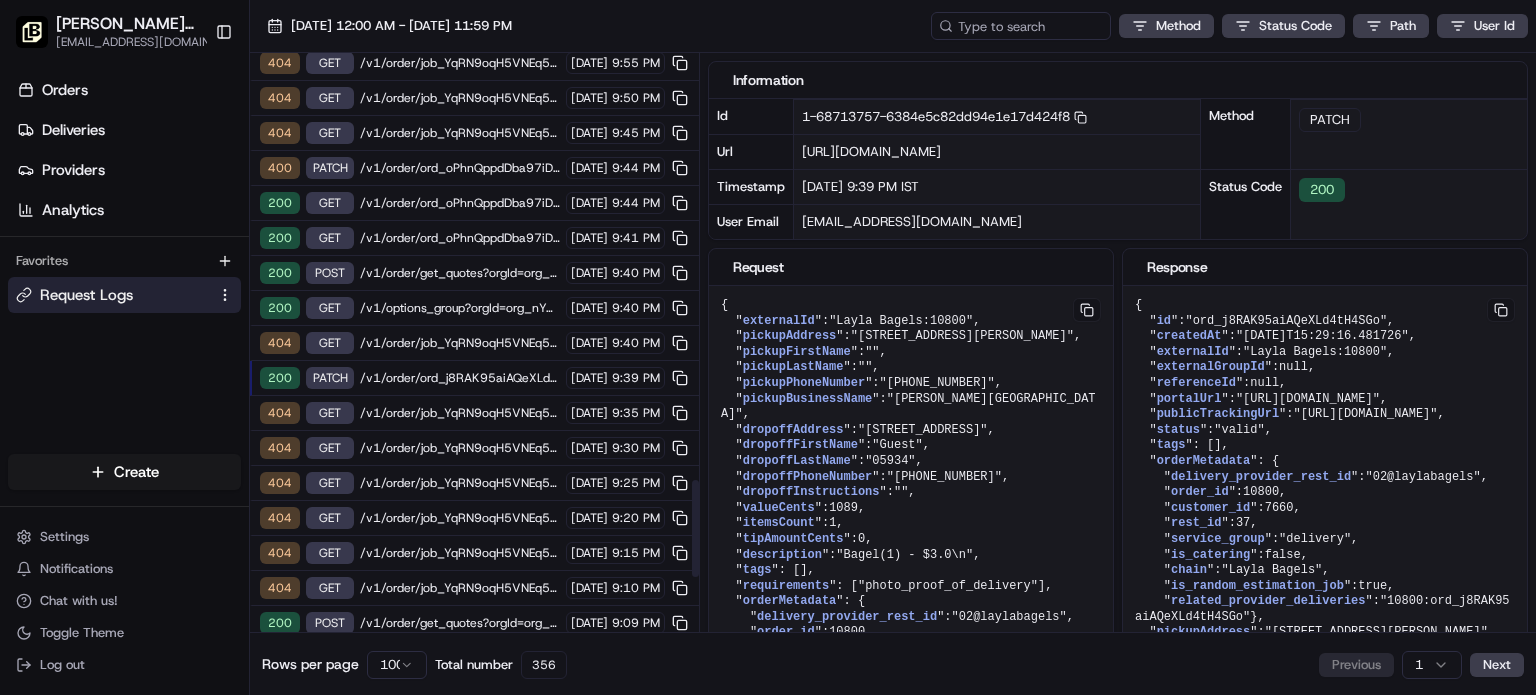 click on "/v1/order/ord_oPhnQppdDba97iDK2aYyGk?orgId=org_nYCrs2" at bounding box center [460, 168] 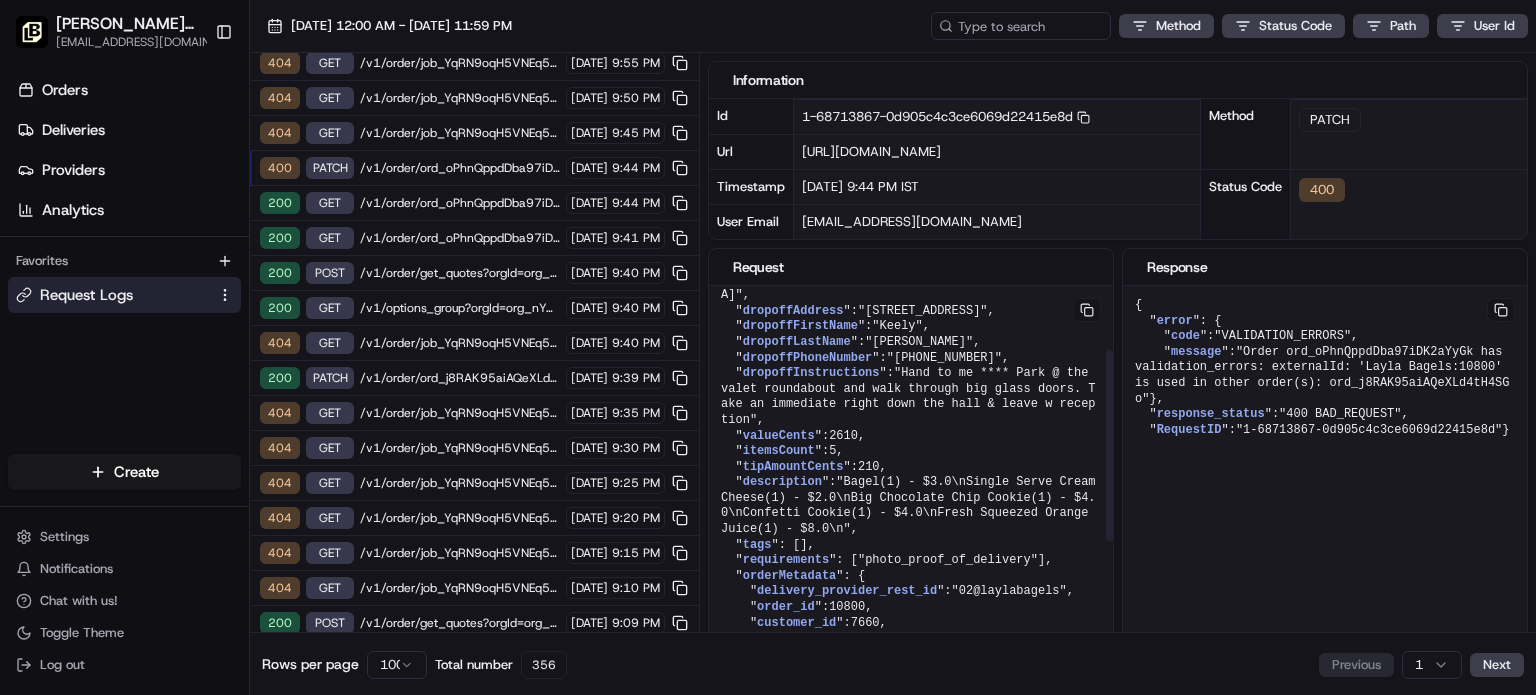 scroll, scrollTop: 0, scrollLeft: 0, axis: both 